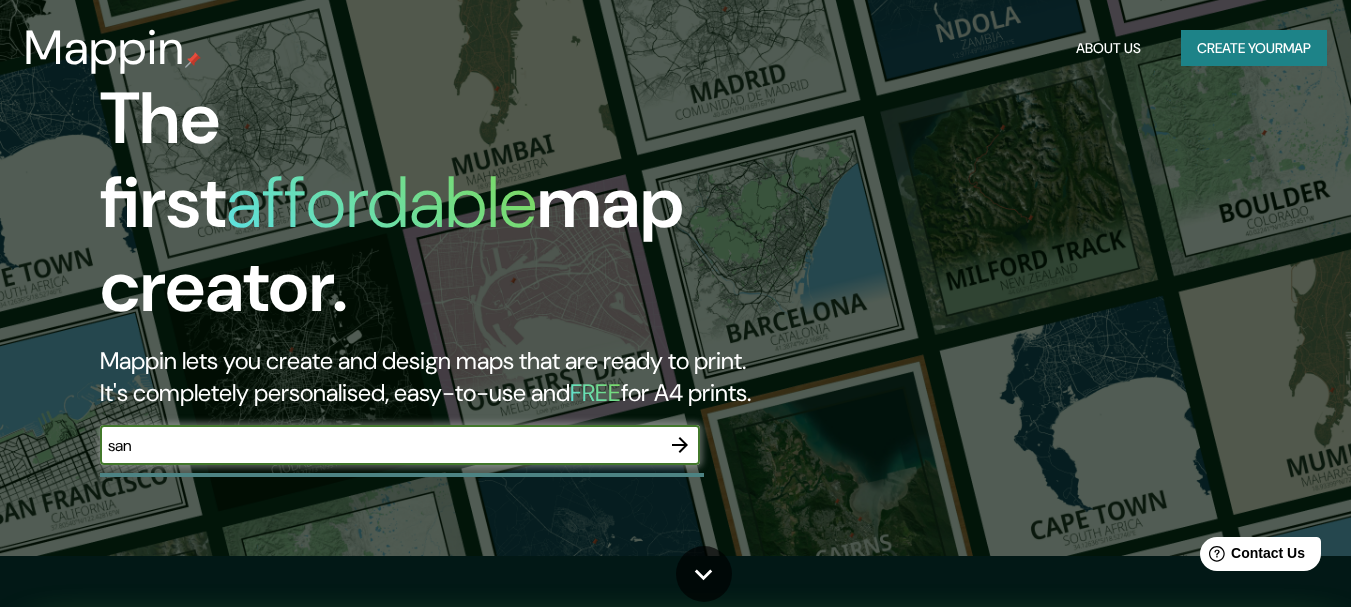 scroll, scrollTop: 0, scrollLeft: 0, axis: both 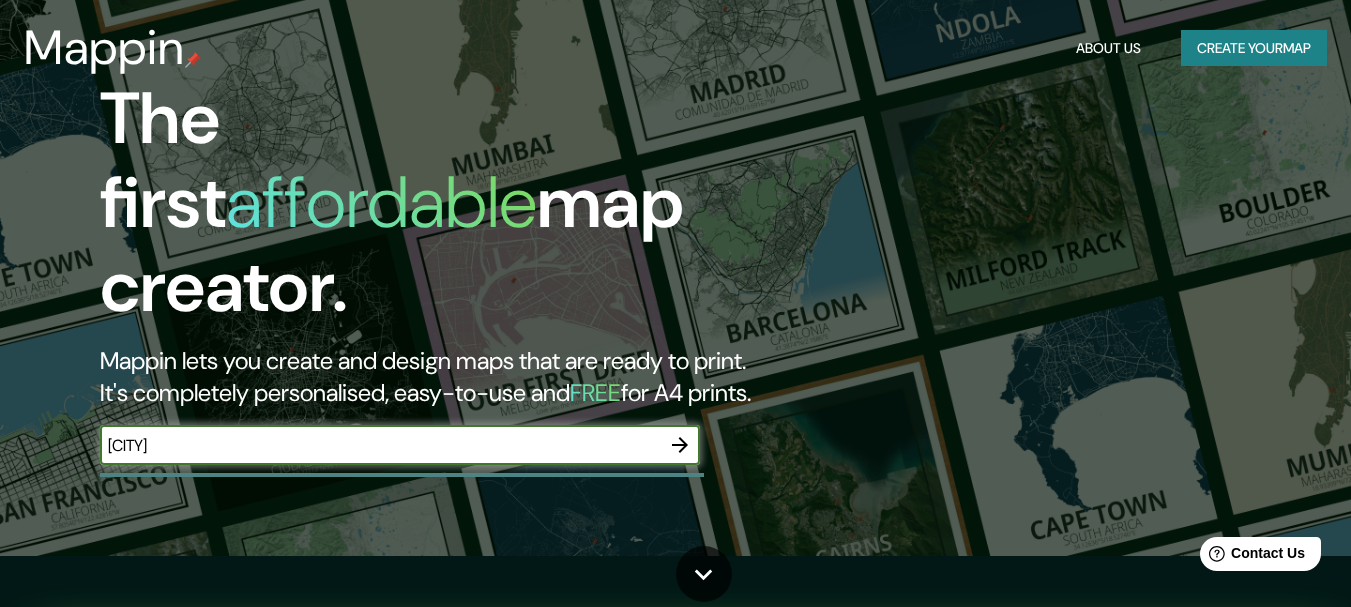 type on "[CITY]" 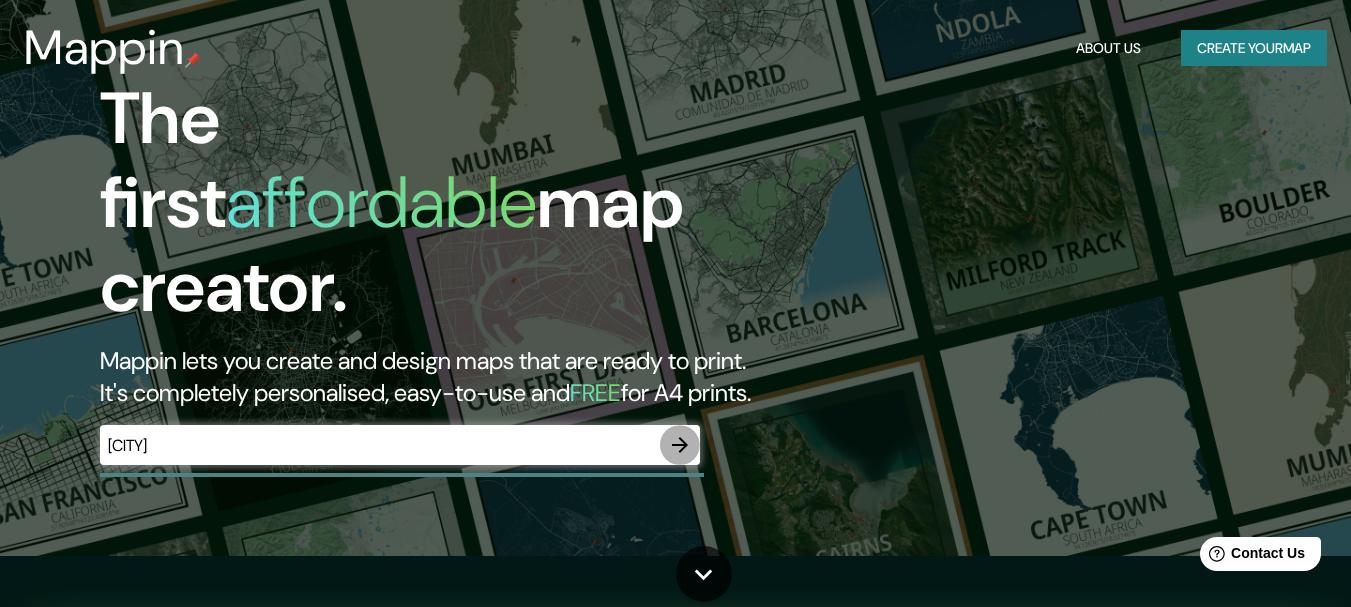 click 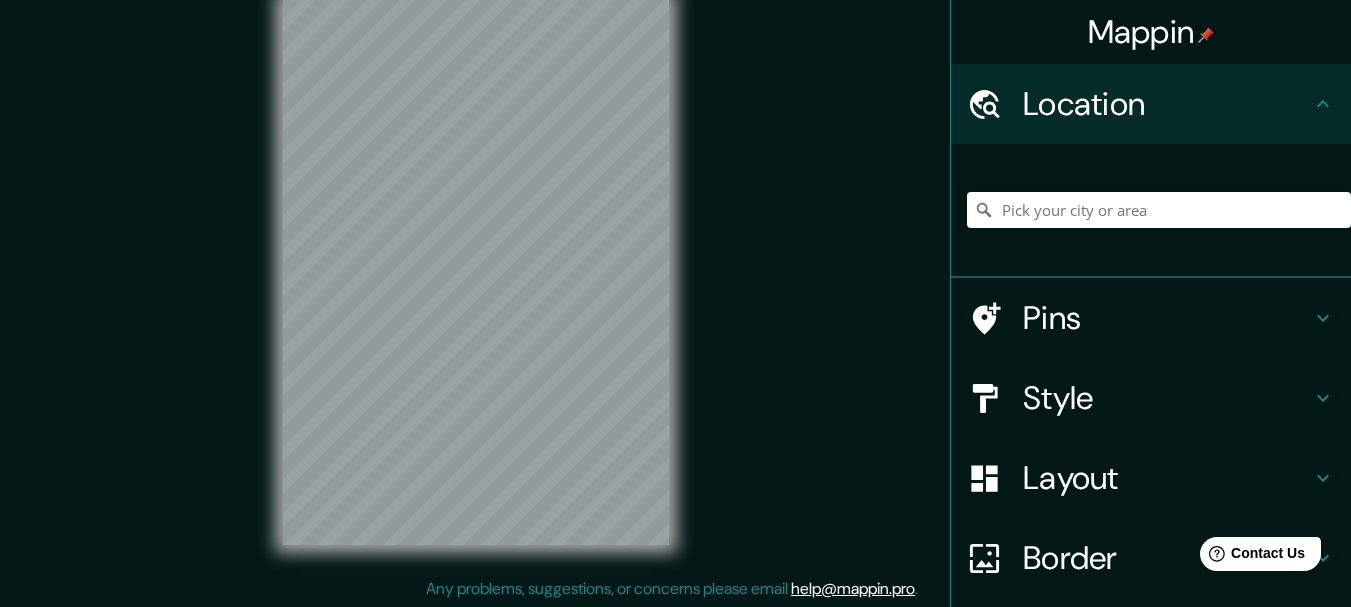 scroll, scrollTop: 0, scrollLeft: 0, axis: both 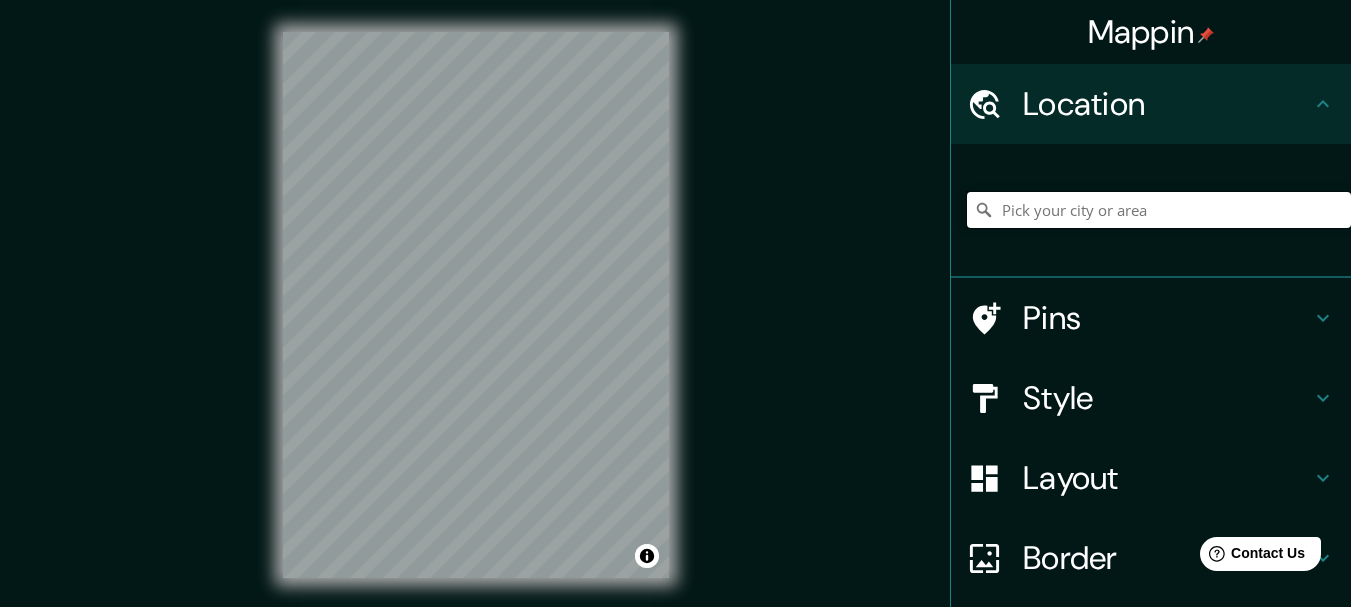 click at bounding box center [1159, 210] 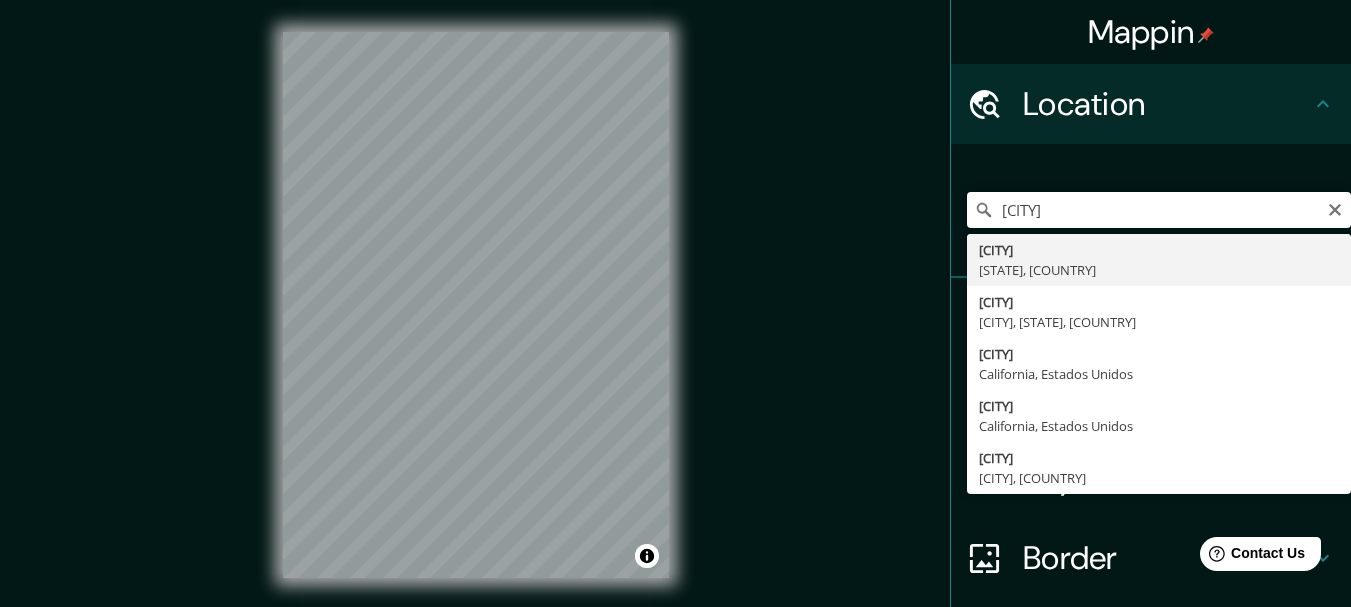 type on "[CITY], [STATE], [COUNTRY]" 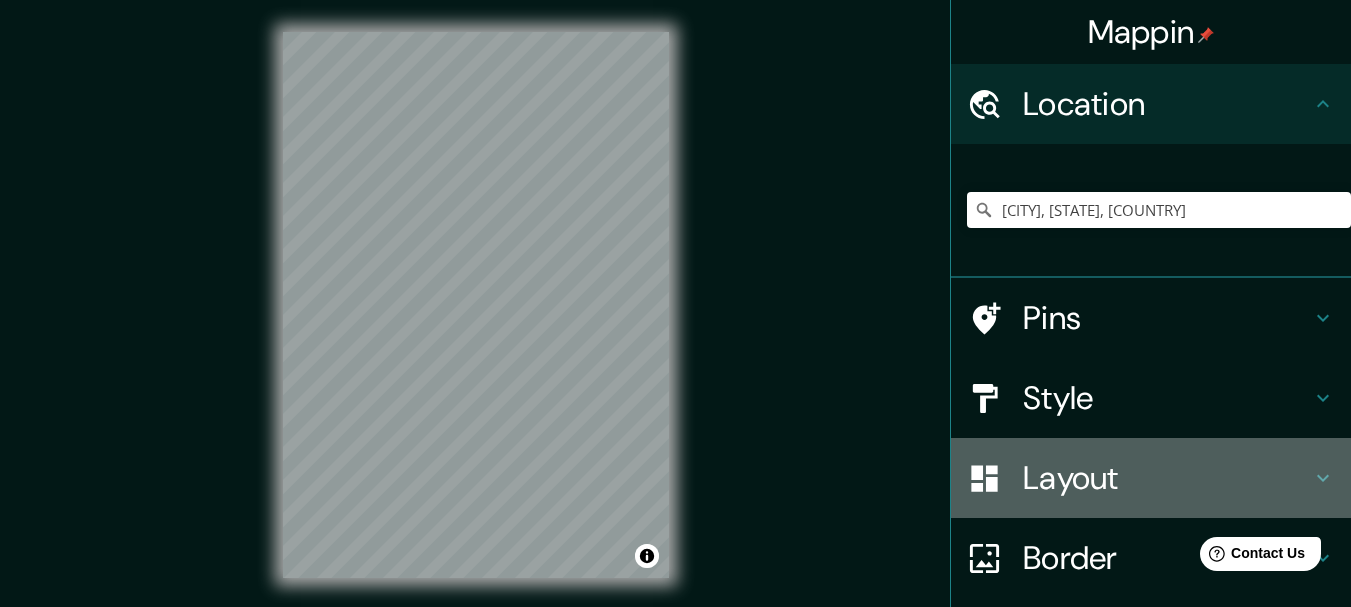 click on "Layout" at bounding box center (1167, 478) 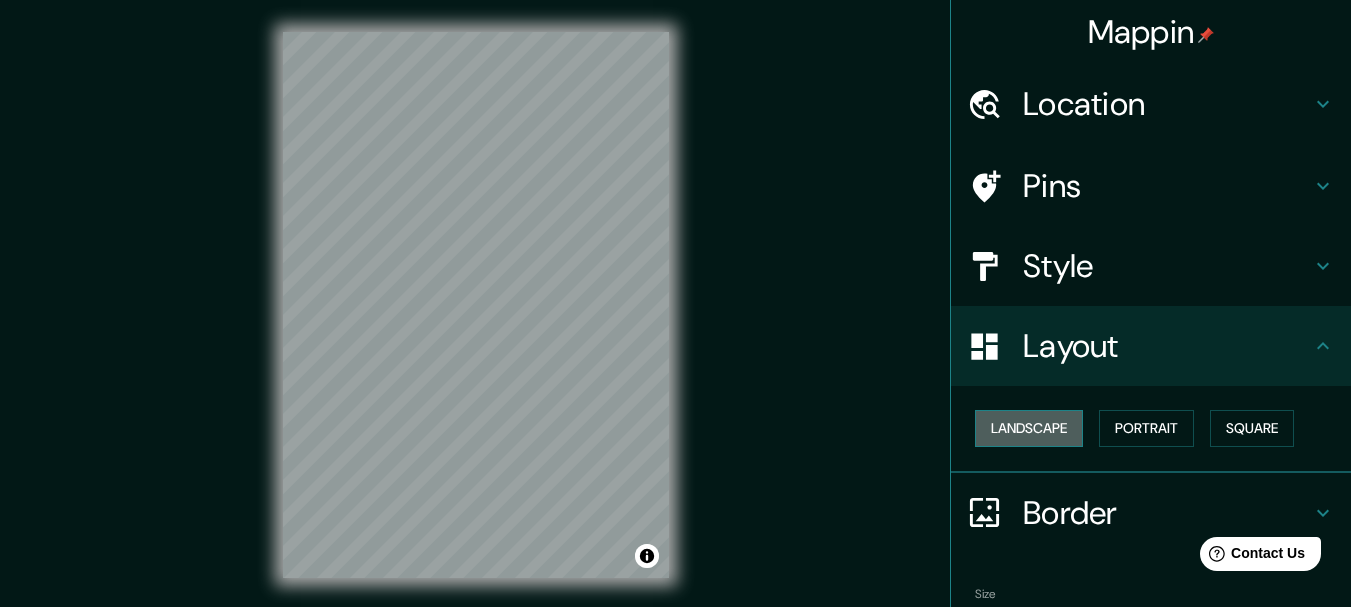 click on "Landscape" at bounding box center (1029, 428) 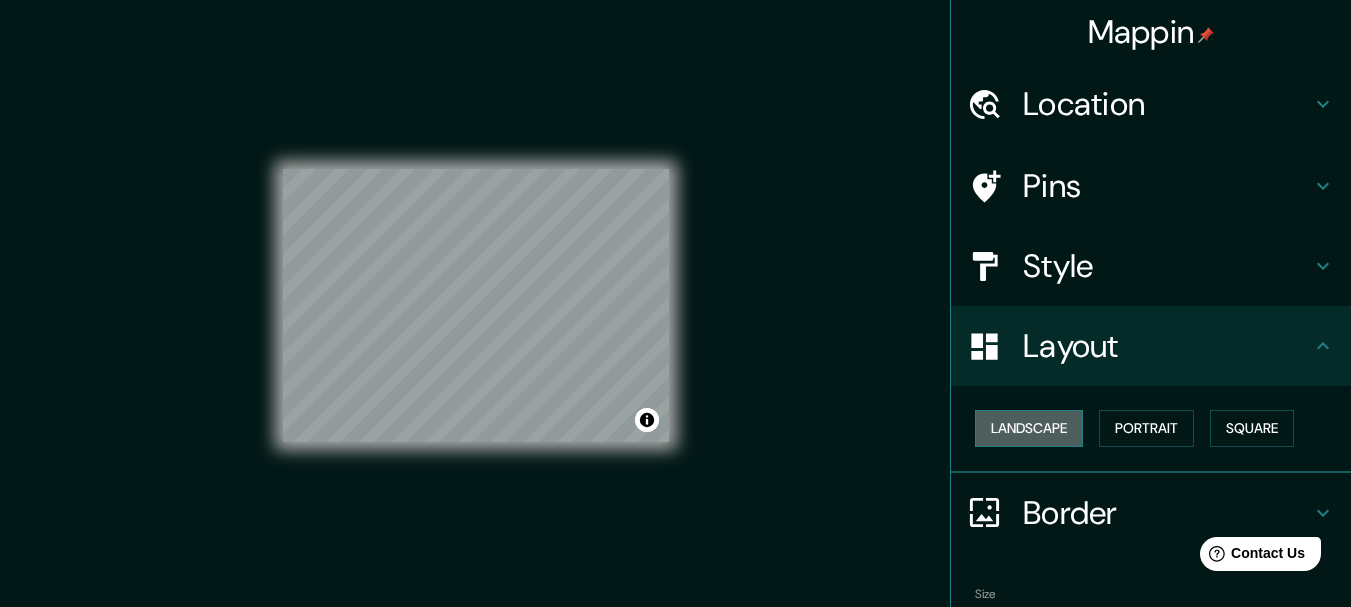 click on "Landscape" at bounding box center (1029, 428) 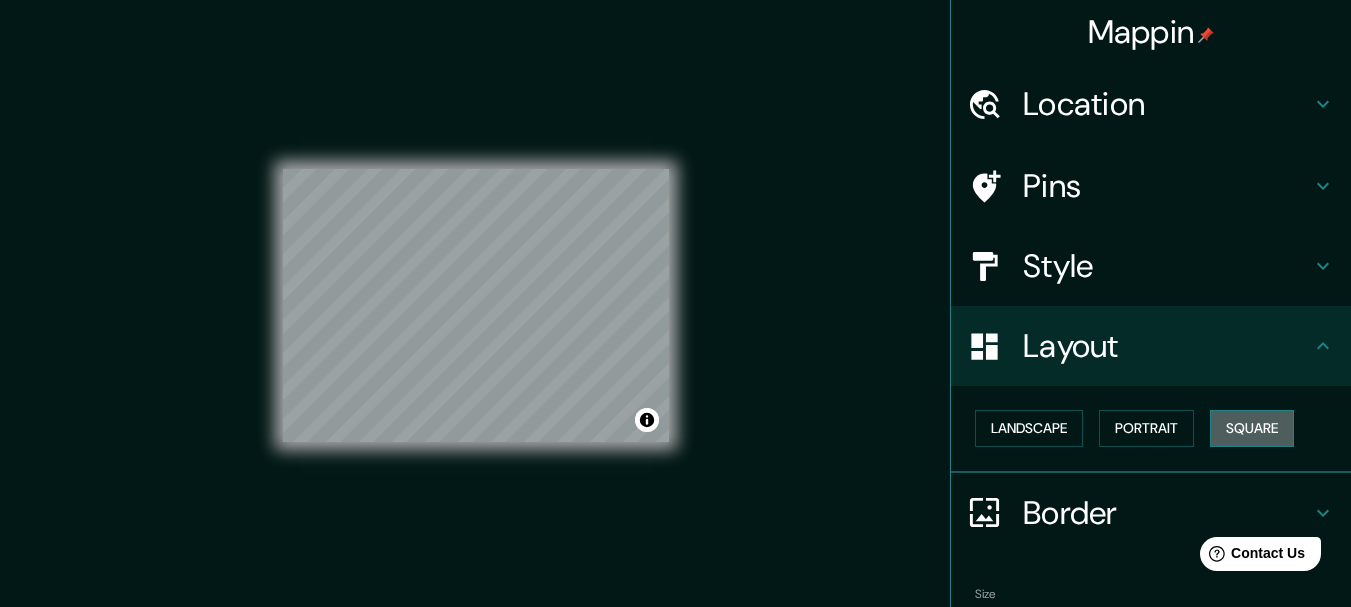 click on "Square" at bounding box center (1252, 428) 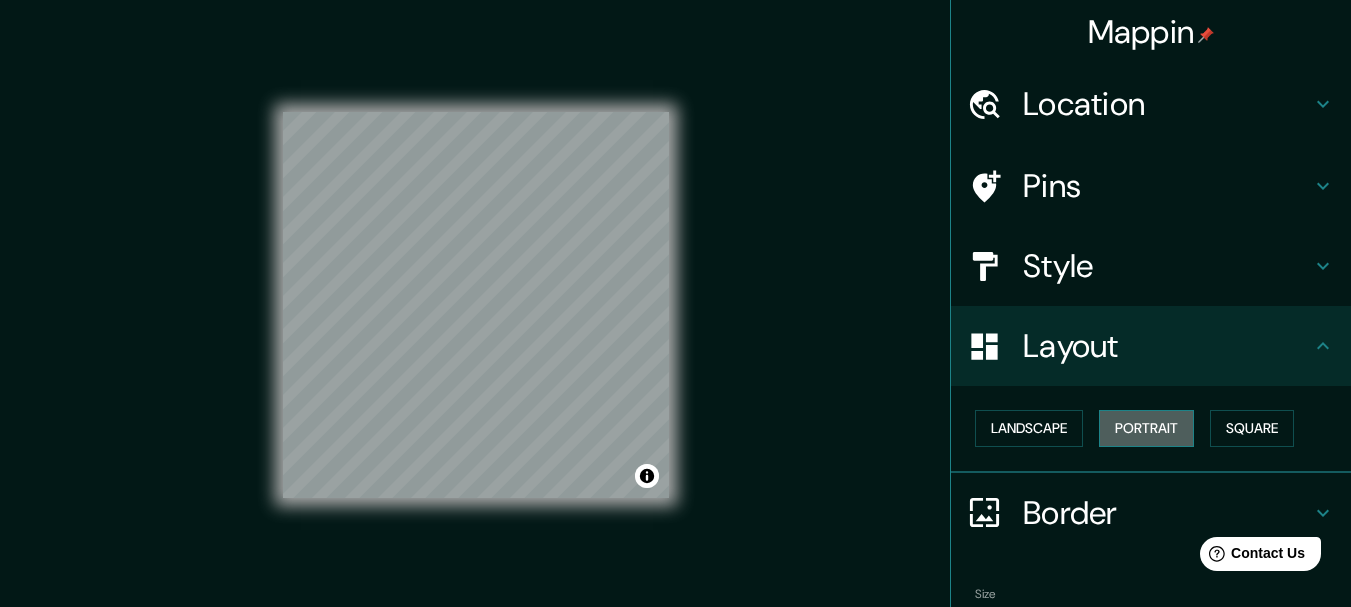 click on "Portrait" at bounding box center (1146, 428) 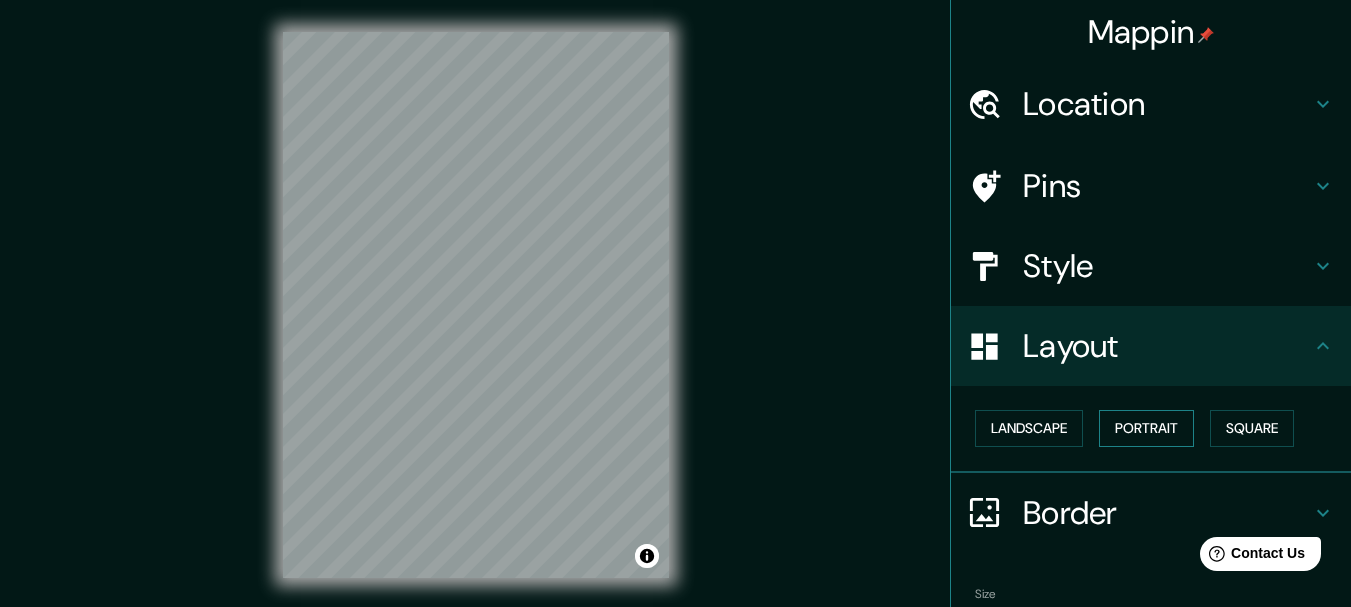 scroll, scrollTop: 112, scrollLeft: 0, axis: vertical 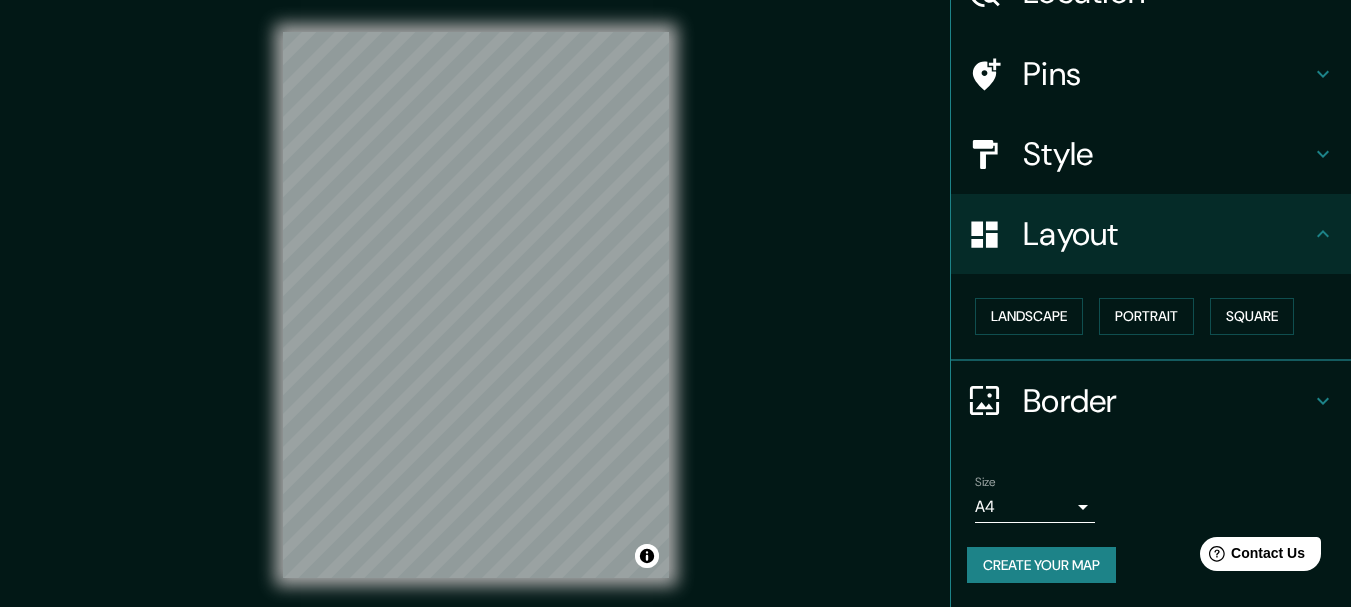 click on "Border" at bounding box center (1167, 401) 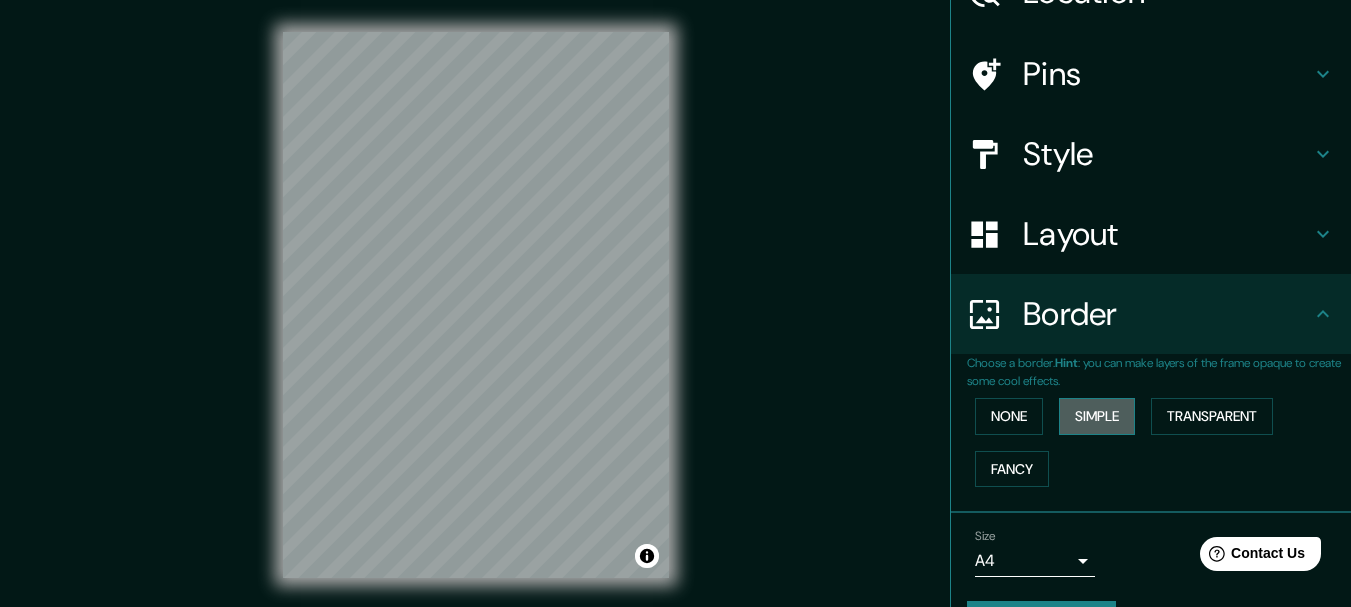 click on "Simple" at bounding box center [1097, 416] 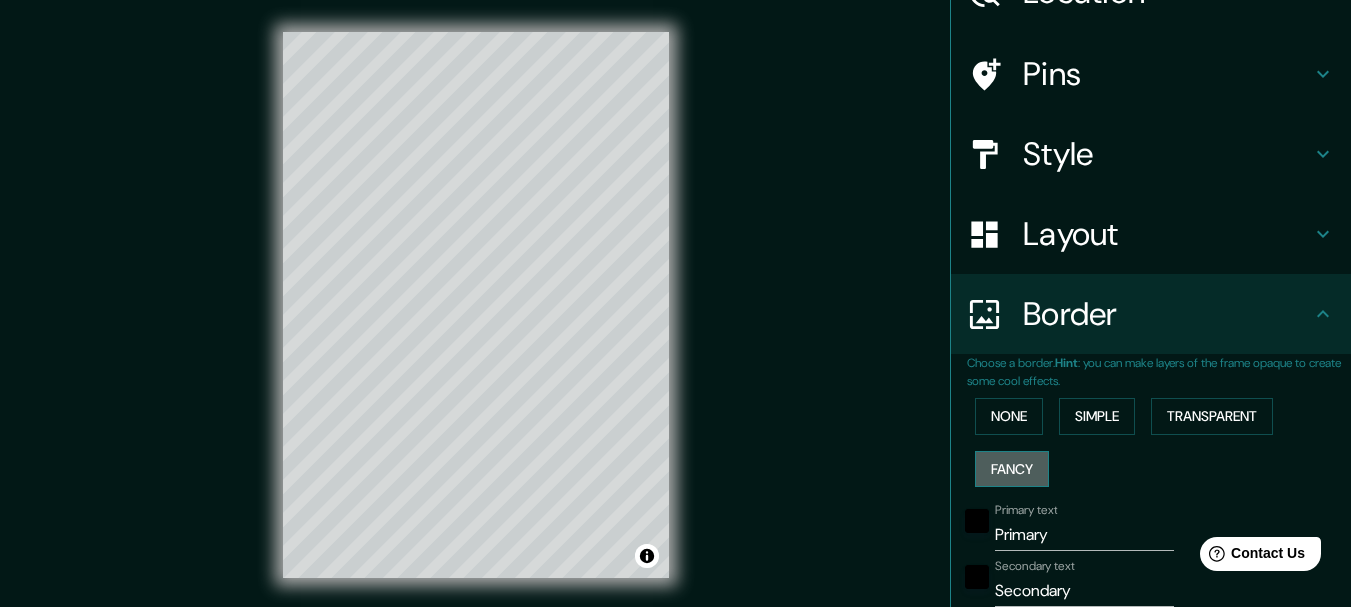 click on "Fancy" at bounding box center [1012, 469] 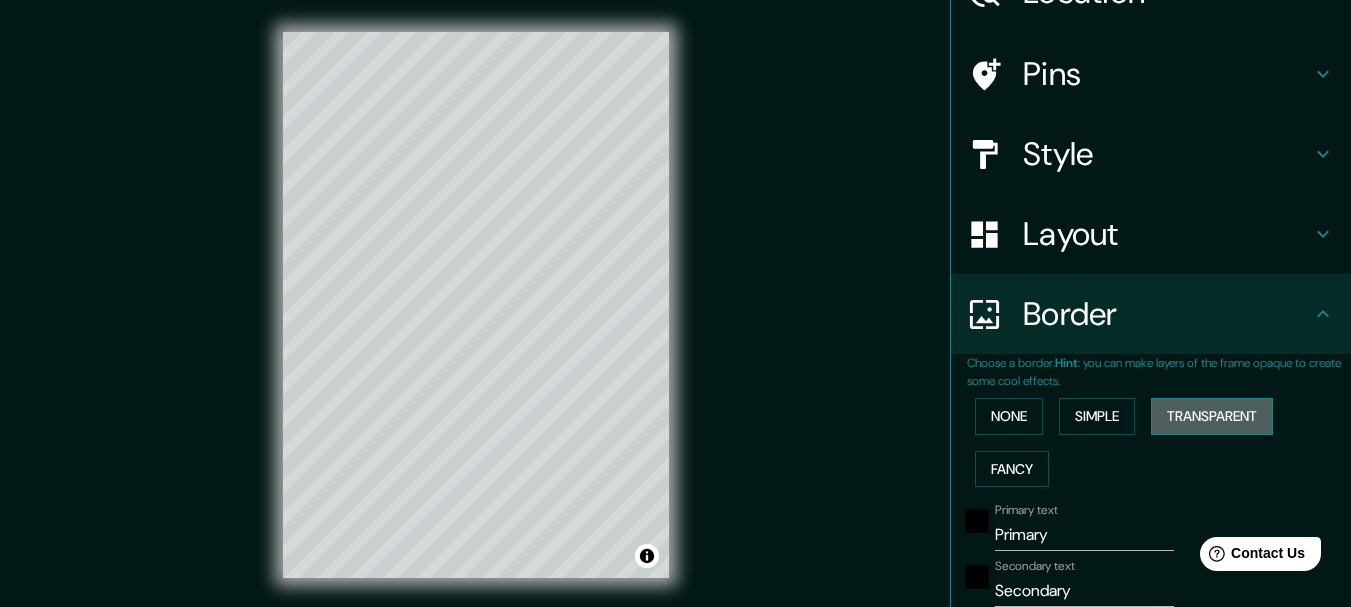click on "Transparent" at bounding box center [1212, 416] 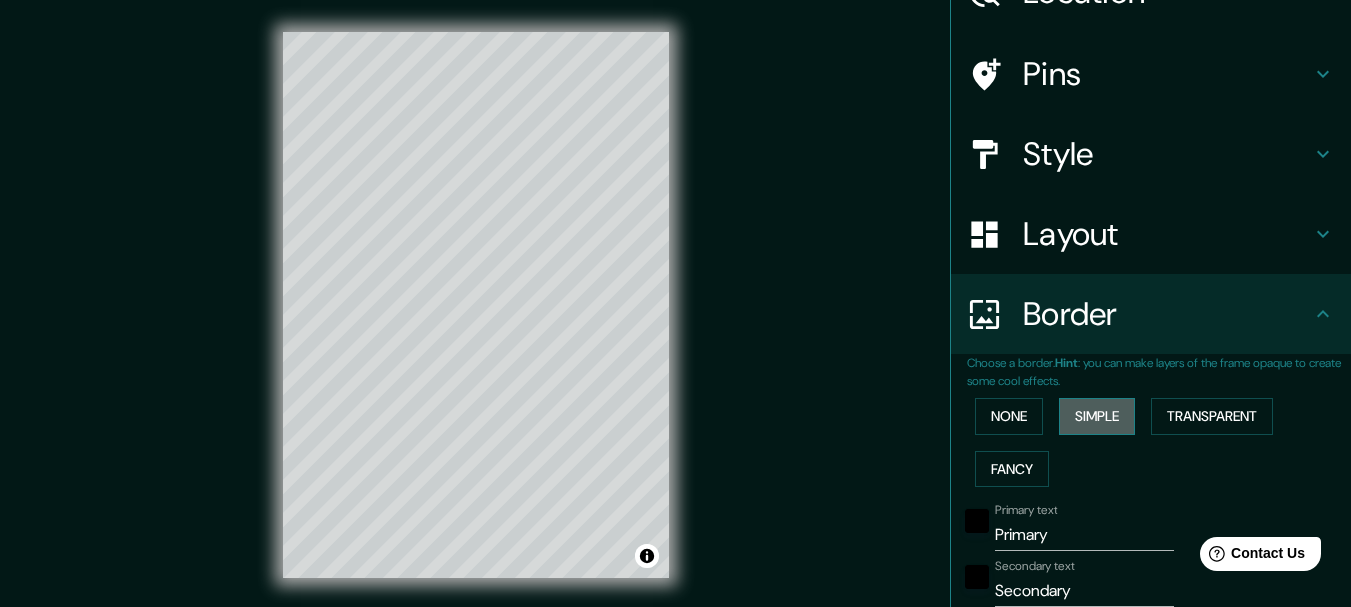 click on "Simple" at bounding box center [1097, 416] 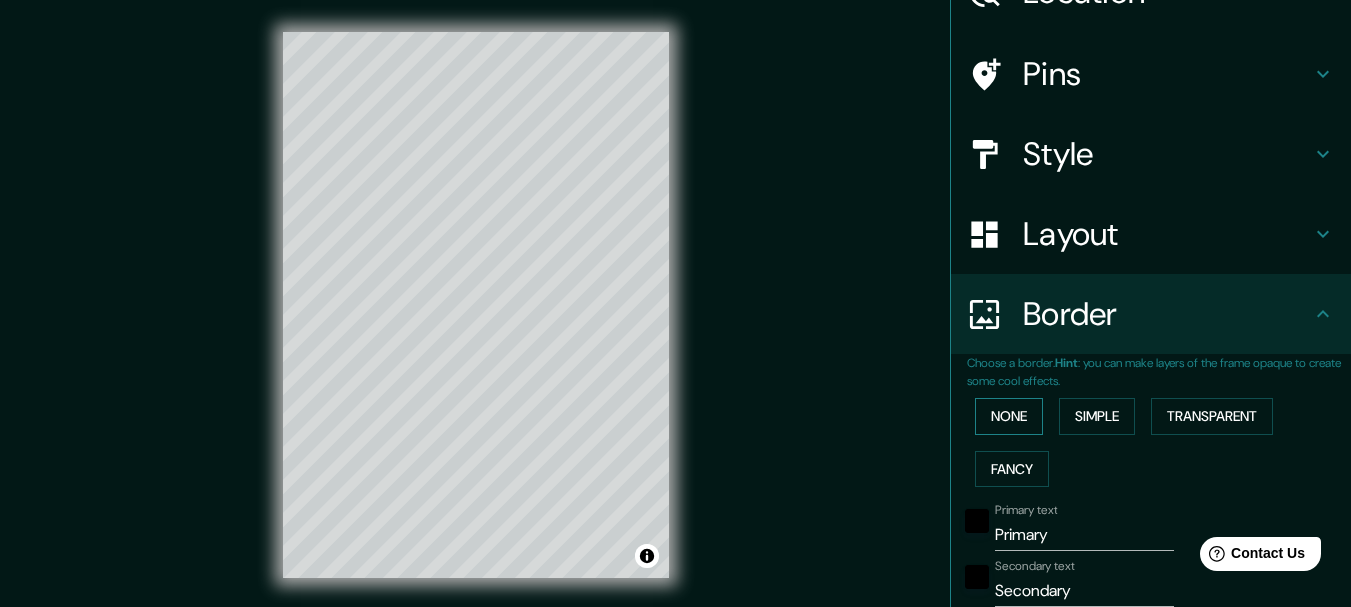 click on "None" at bounding box center [1009, 416] 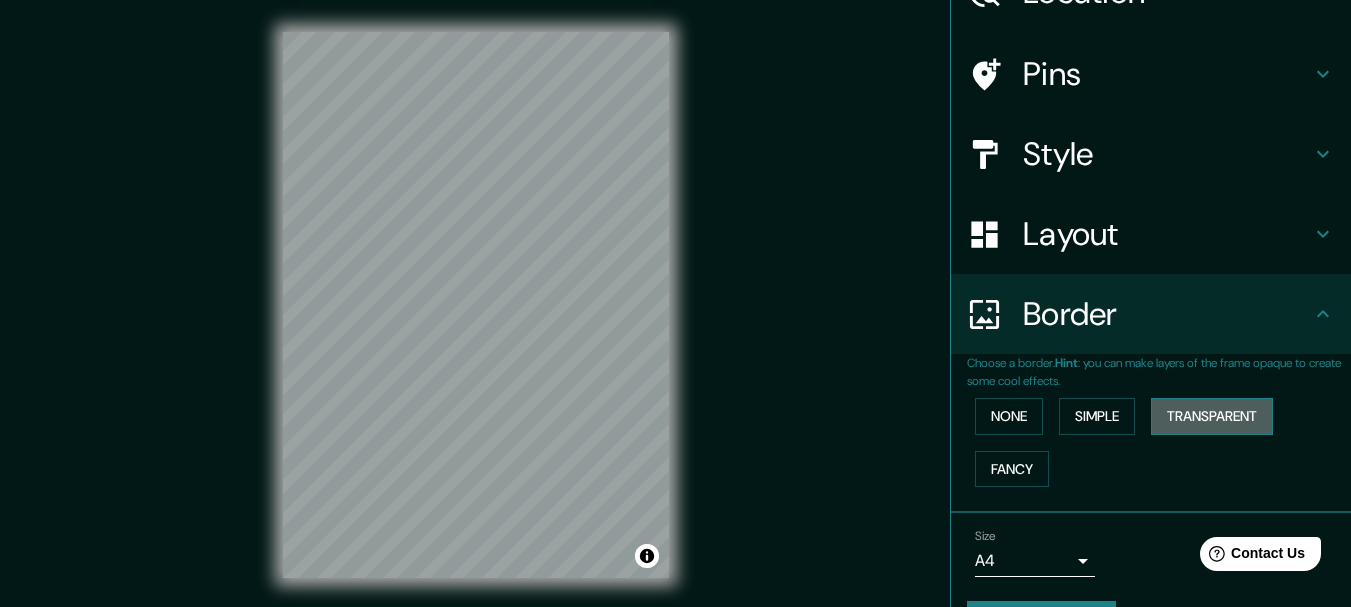 click on "Transparent" at bounding box center (1212, 416) 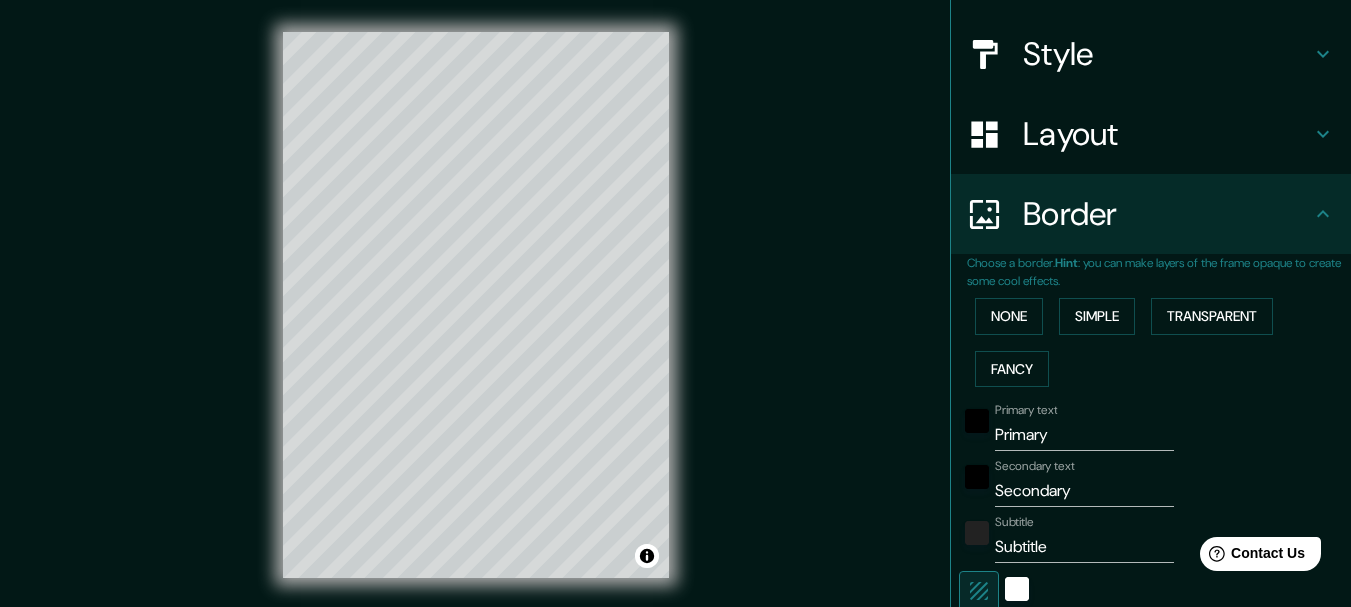 scroll, scrollTop: 219, scrollLeft: 0, axis: vertical 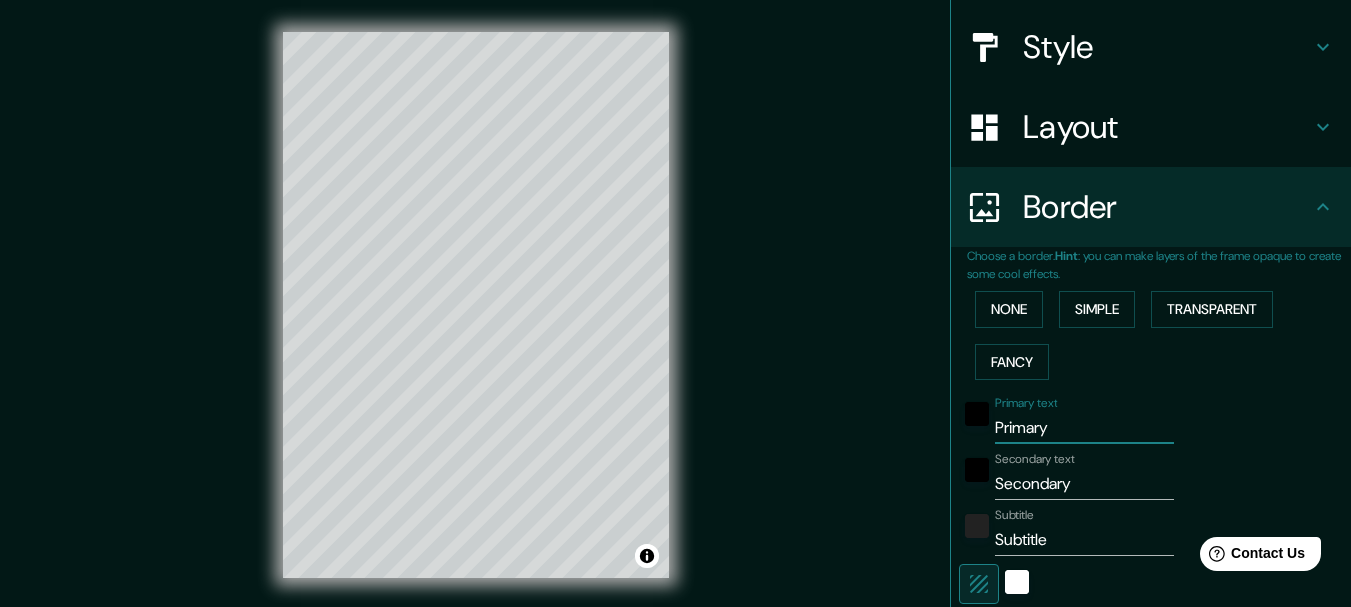 click on "Primary" at bounding box center [1084, 428] 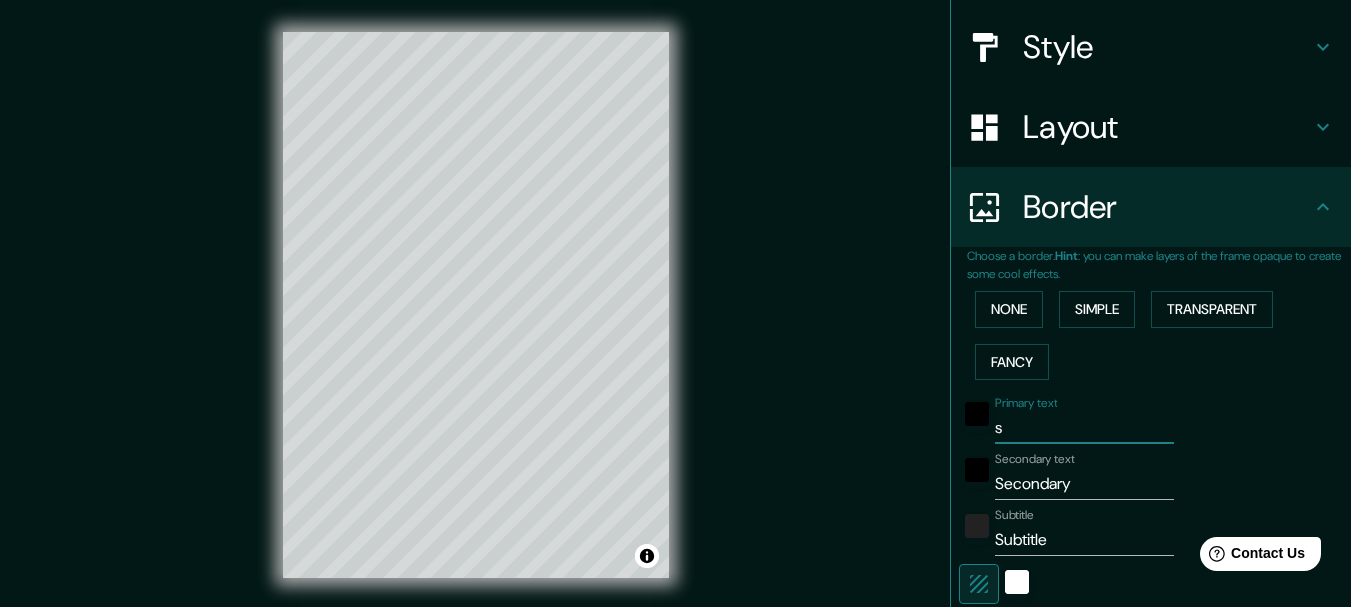 type on "sa" 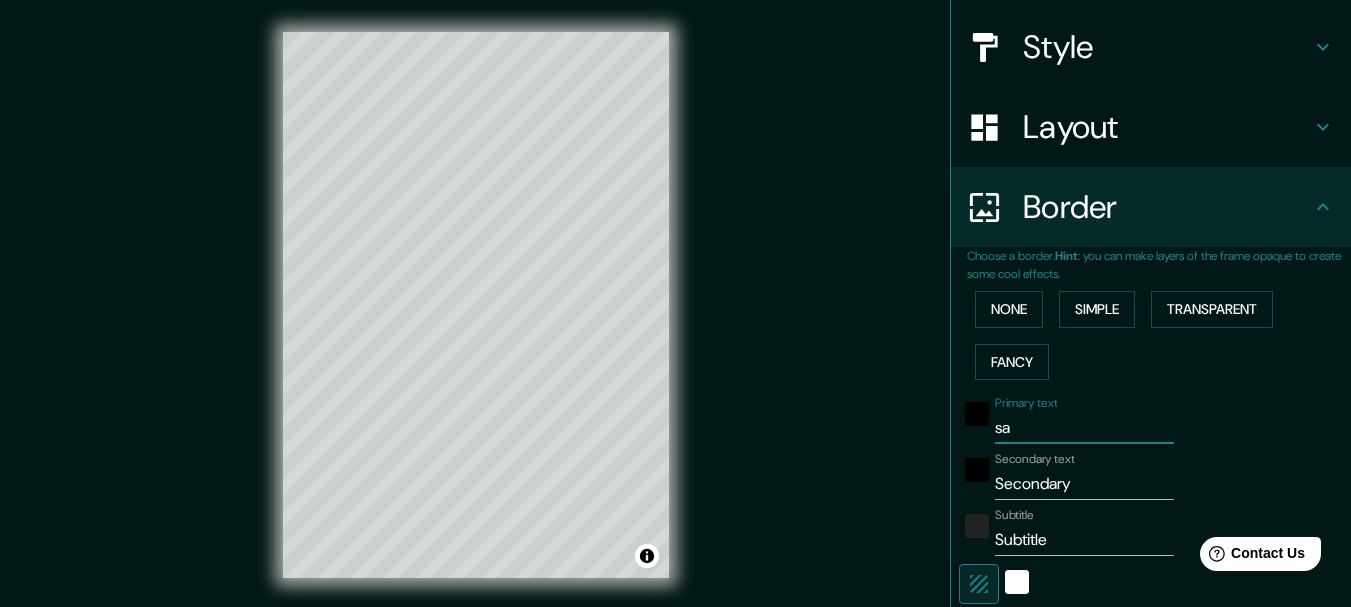 type on "185" 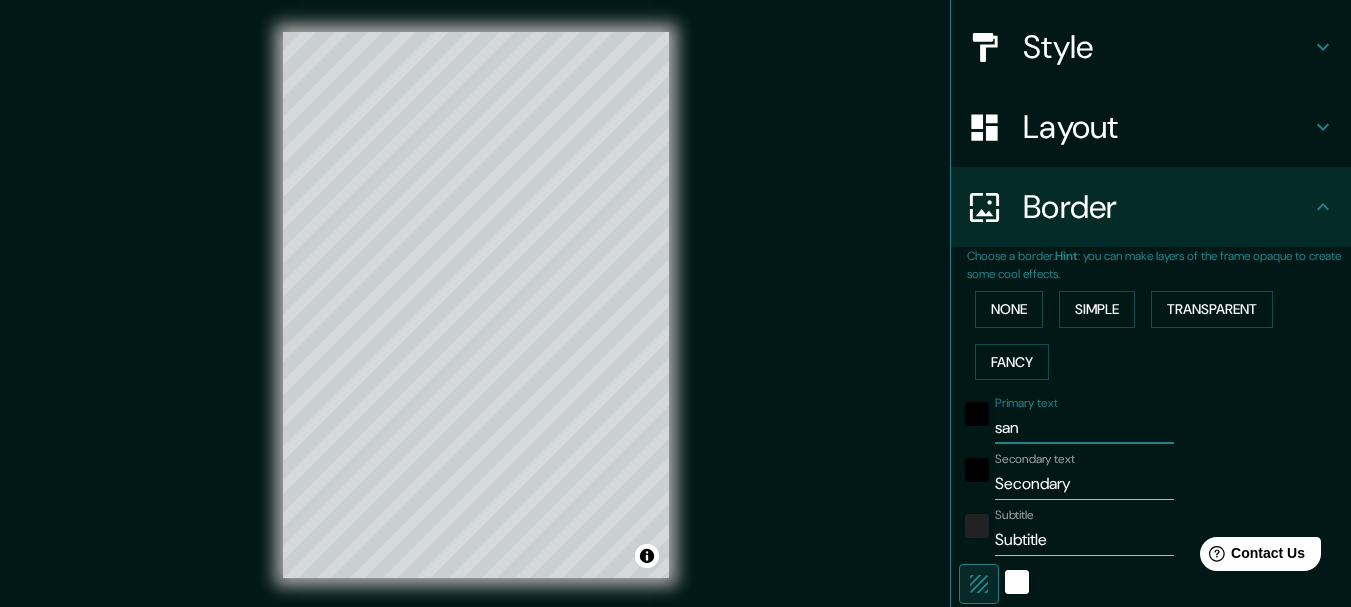 type on "185" 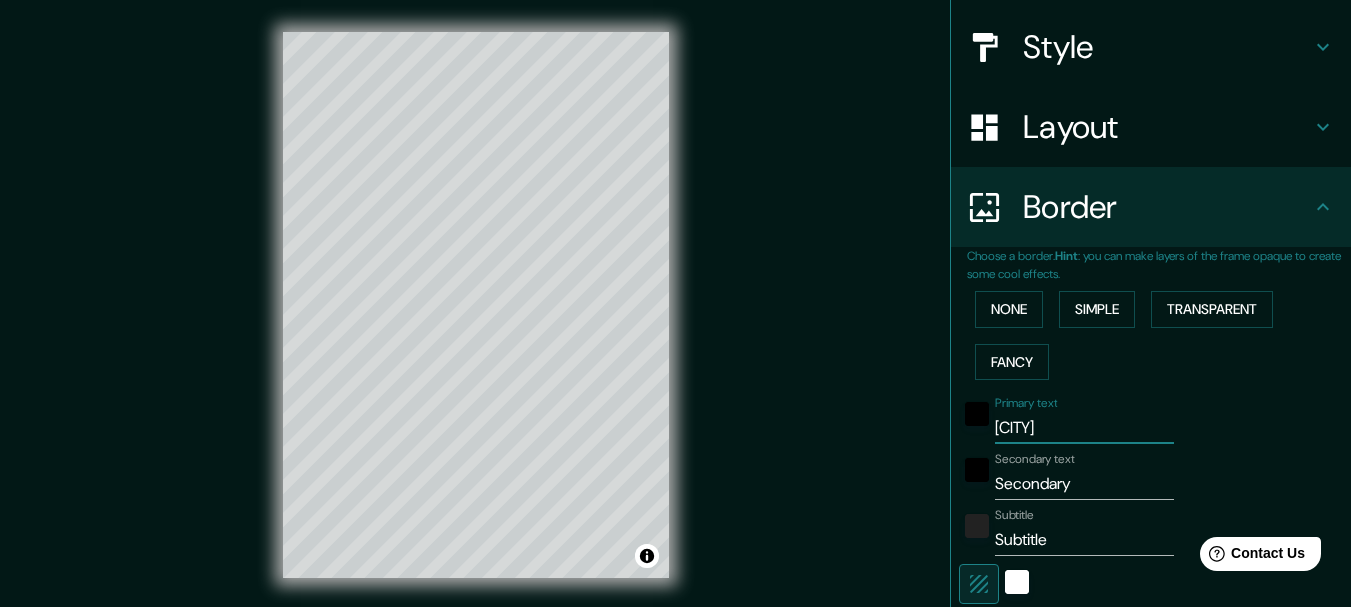type on "[CITY]" 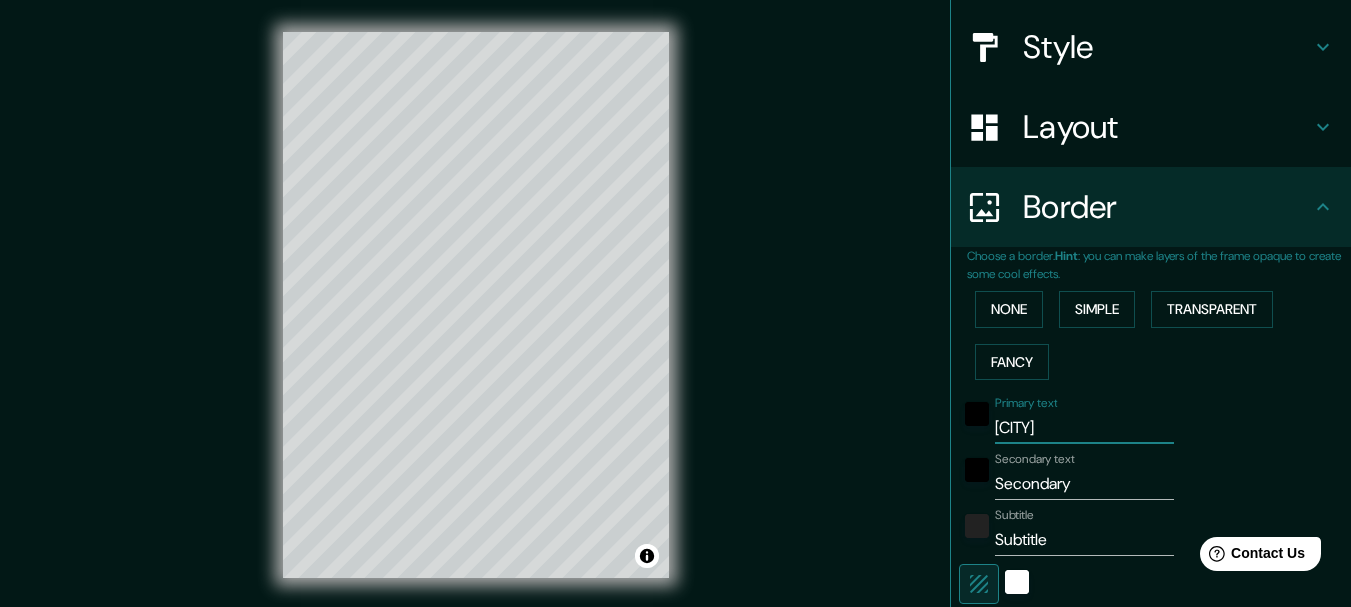 type on "[CITY]" 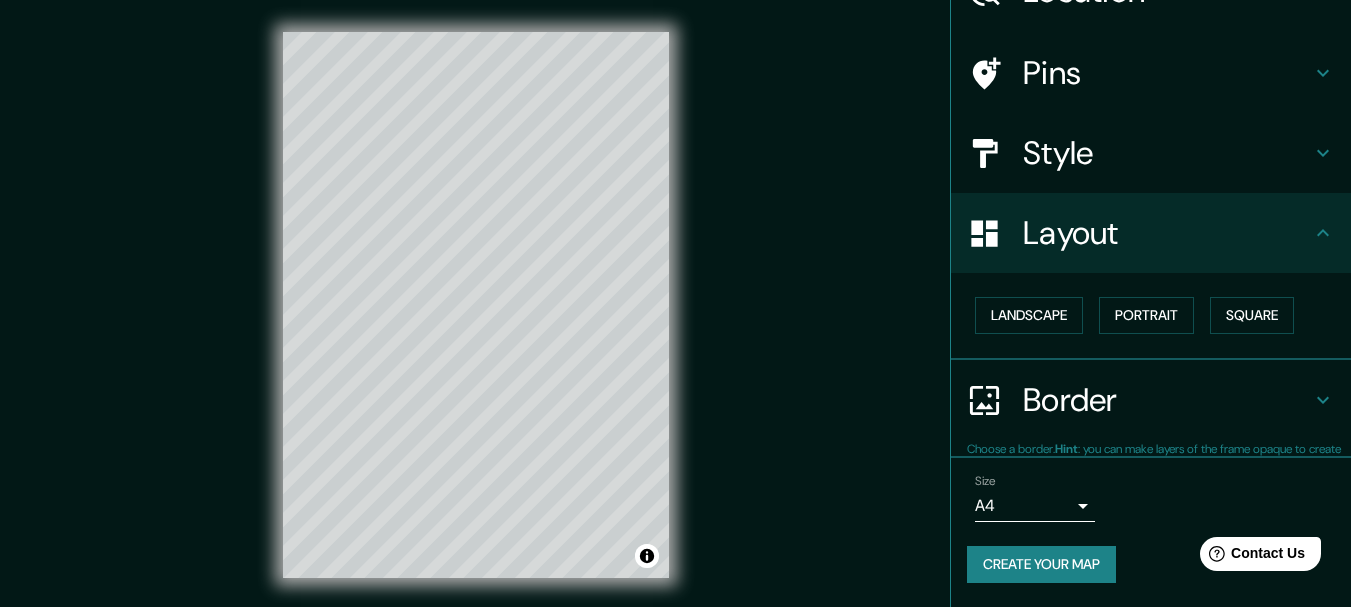 scroll, scrollTop: 112, scrollLeft: 0, axis: vertical 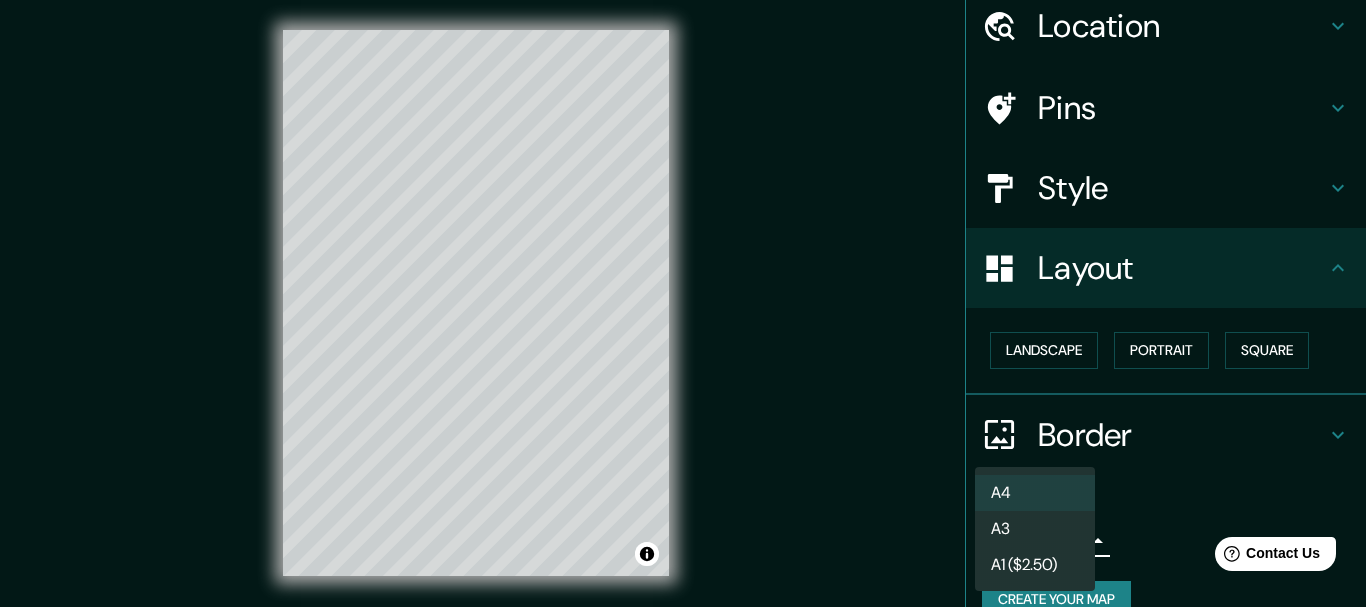 click on "Mappin Location [CITY], [STATE], [COUNTRY] Pins Style Layout Landscape Portrait Square Border Choose a border. Hint : you can make layers of the frame opaque to create some cool effects. None Simple Transparent Fancy Primary text [CITY] Secondary text Secondary Subtitle Subtitle Add frame layer Size A4 single Create your map © Mapbox © OpenStreetMap Improve this map Any problems, suggestions, or concerns please email help@mappin.pro . . . A4 A3 A1 ($2.50)" at bounding box center (683, 301) 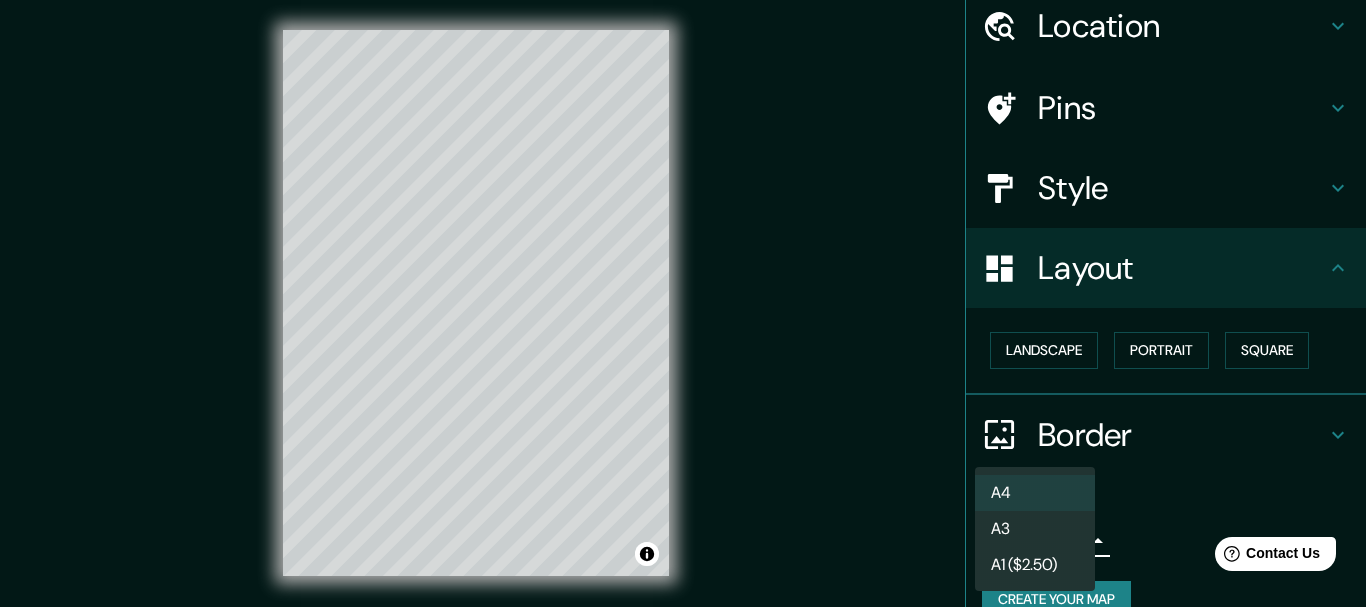 click at bounding box center [683, 303] 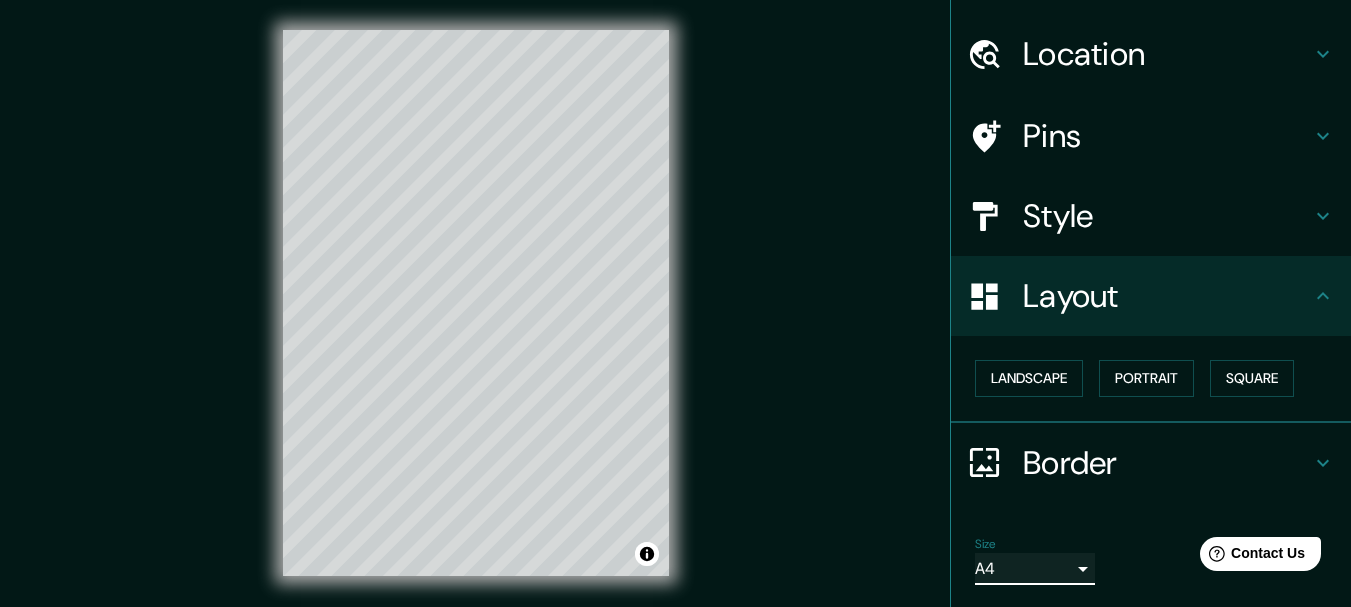 scroll, scrollTop: 112, scrollLeft: 0, axis: vertical 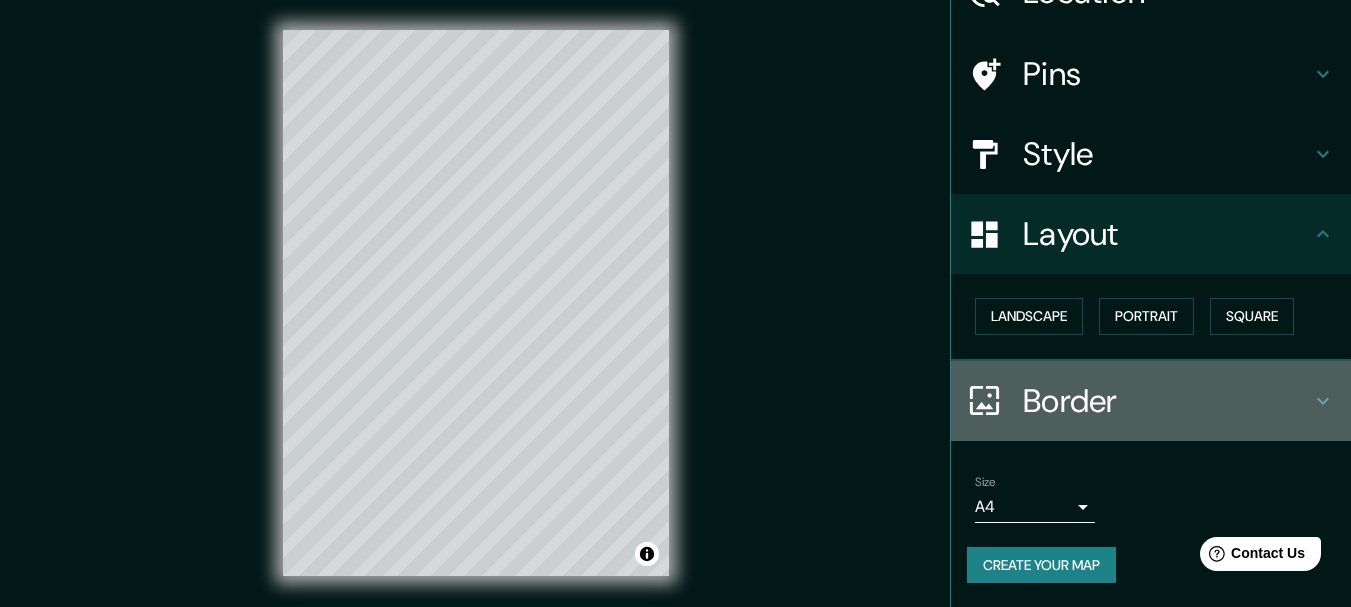 click on "Border" at bounding box center (1151, 401) 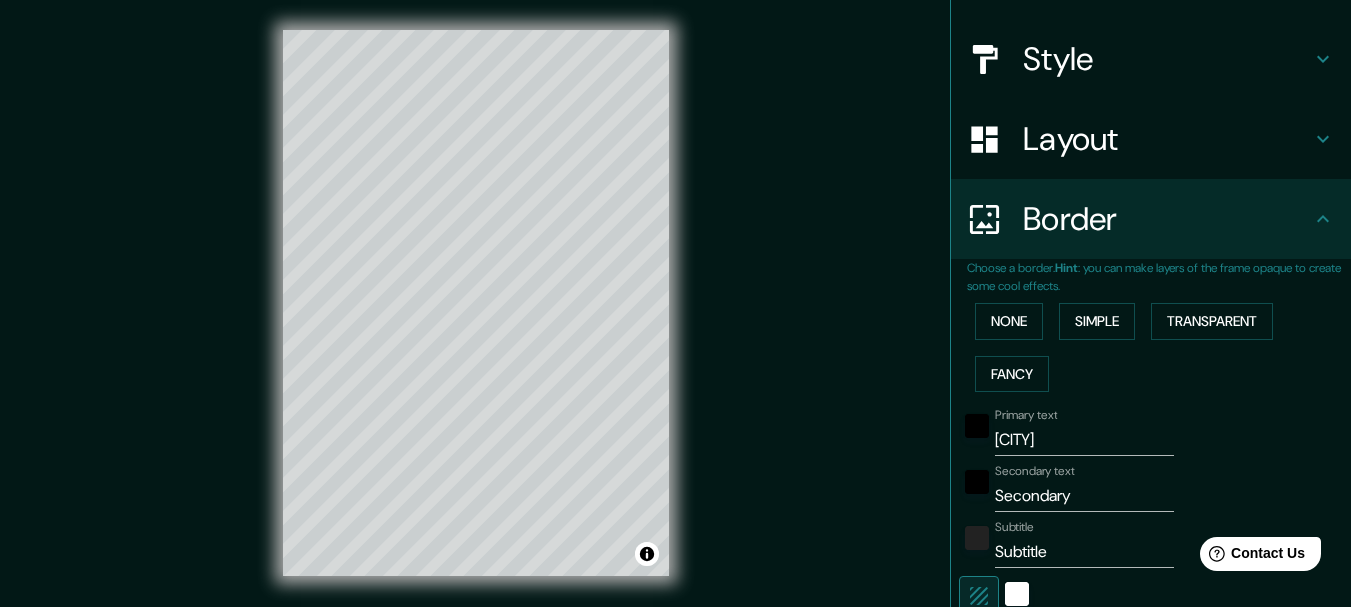 scroll, scrollTop: 212, scrollLeft: 0, axis: vertical 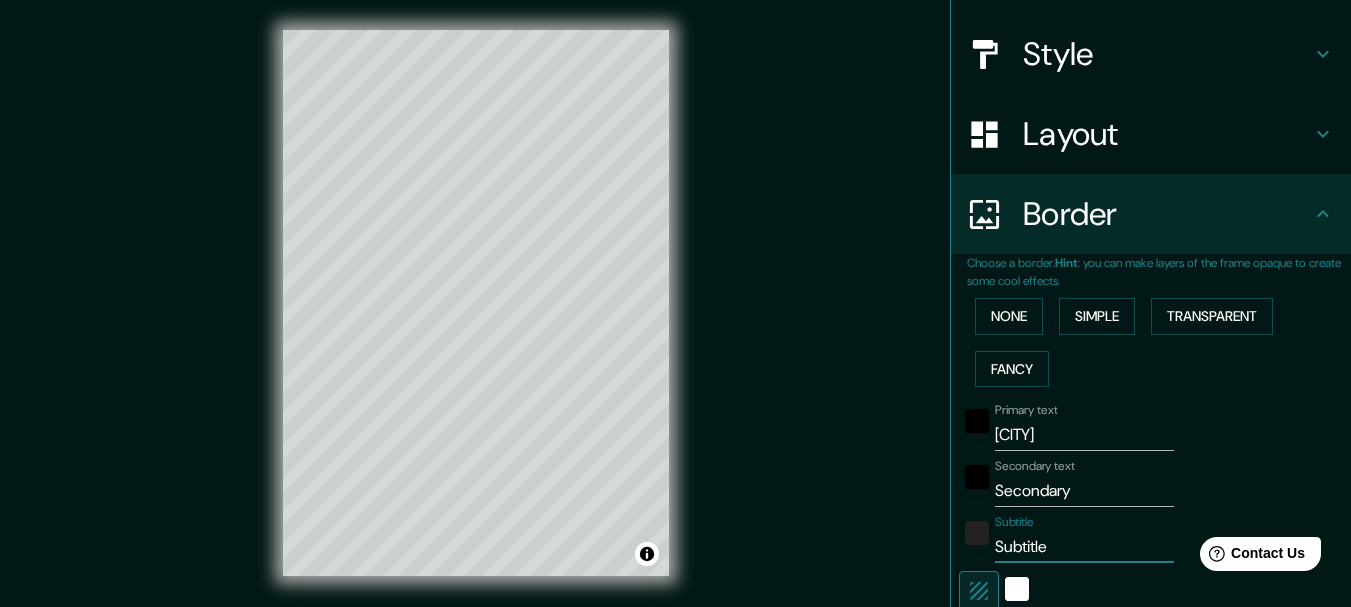 click on "Subtitle" at bounding box center [1084, 547] 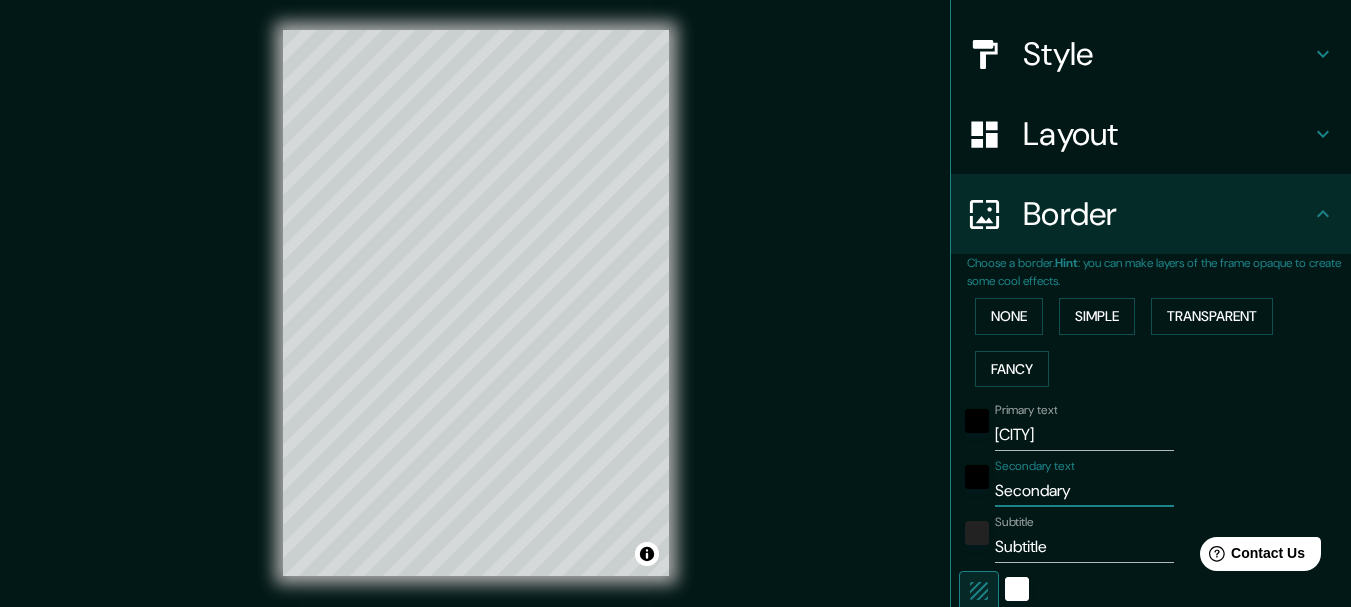 click on "Secondary" at bounding box center (1084, 491) 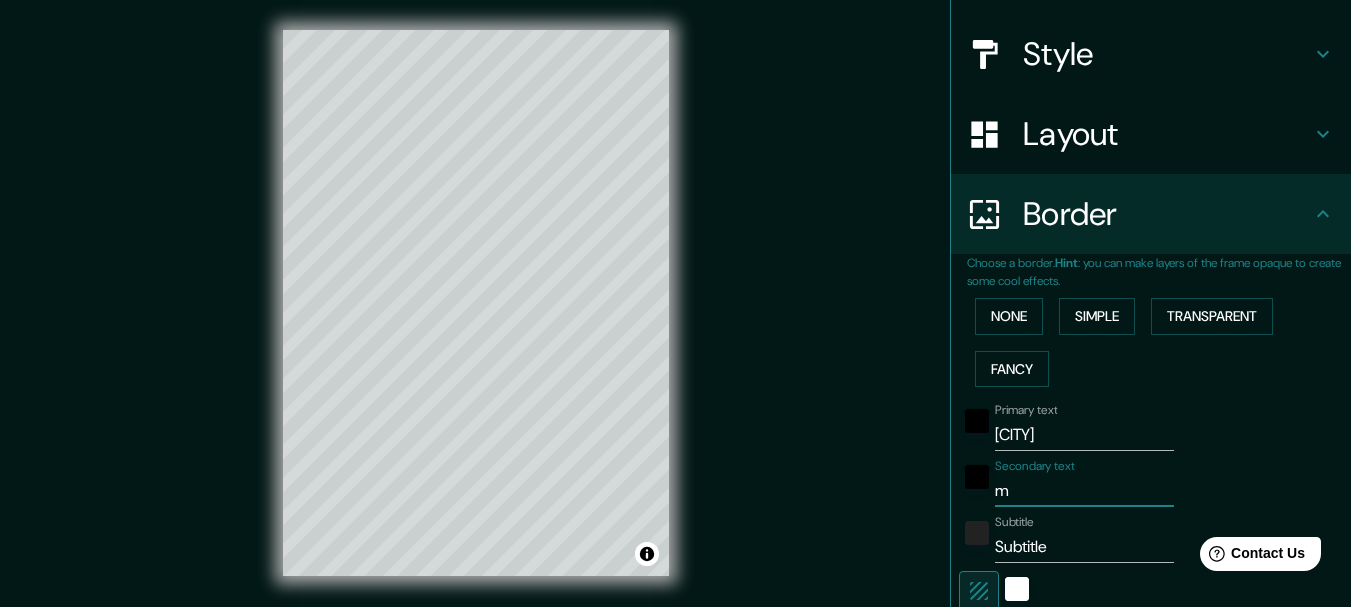 type on "me" 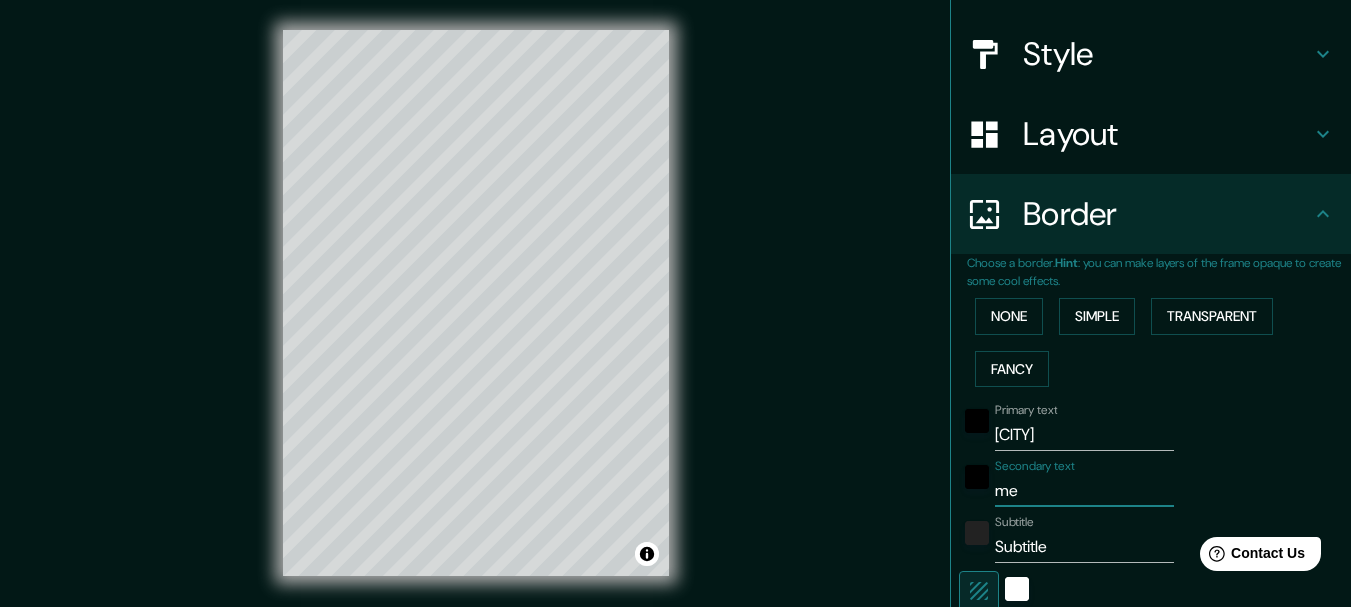 type on "[CITY]" 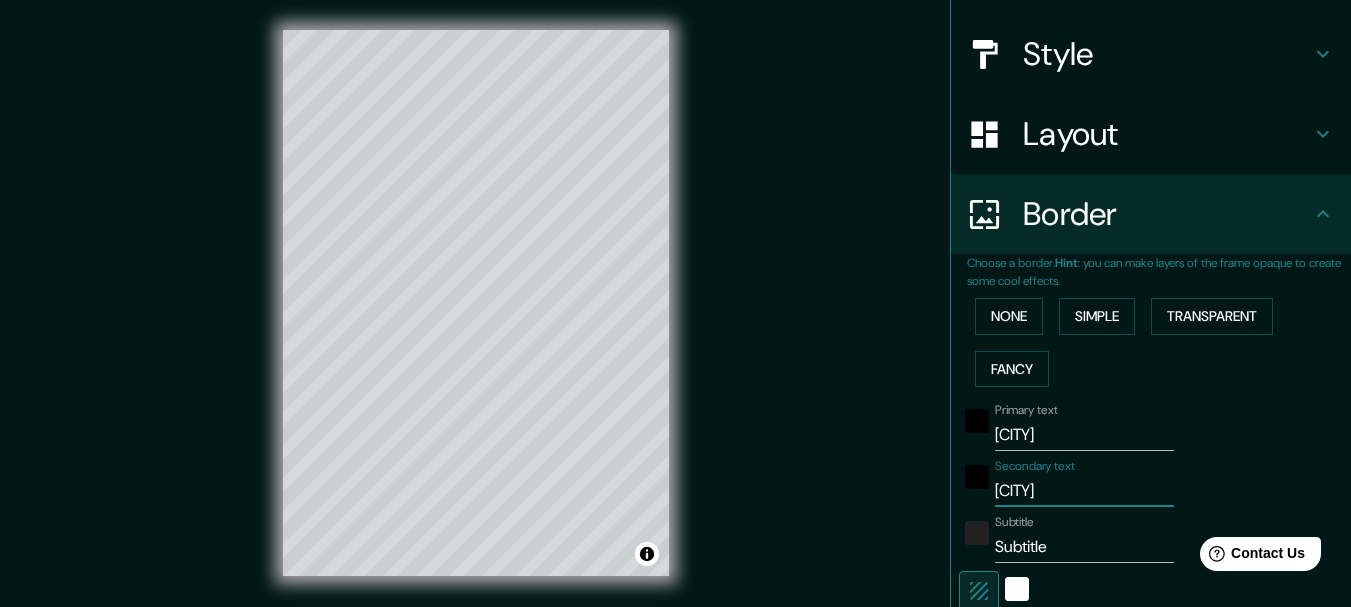 type on "185" 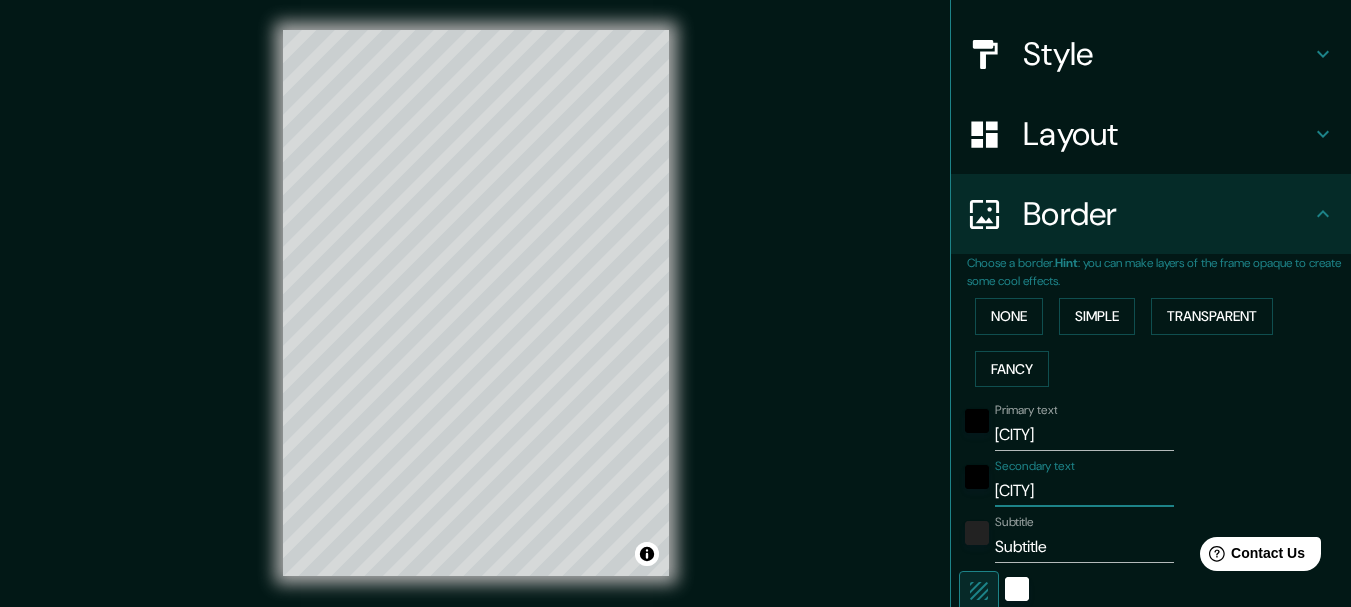 type on "[CITY]" 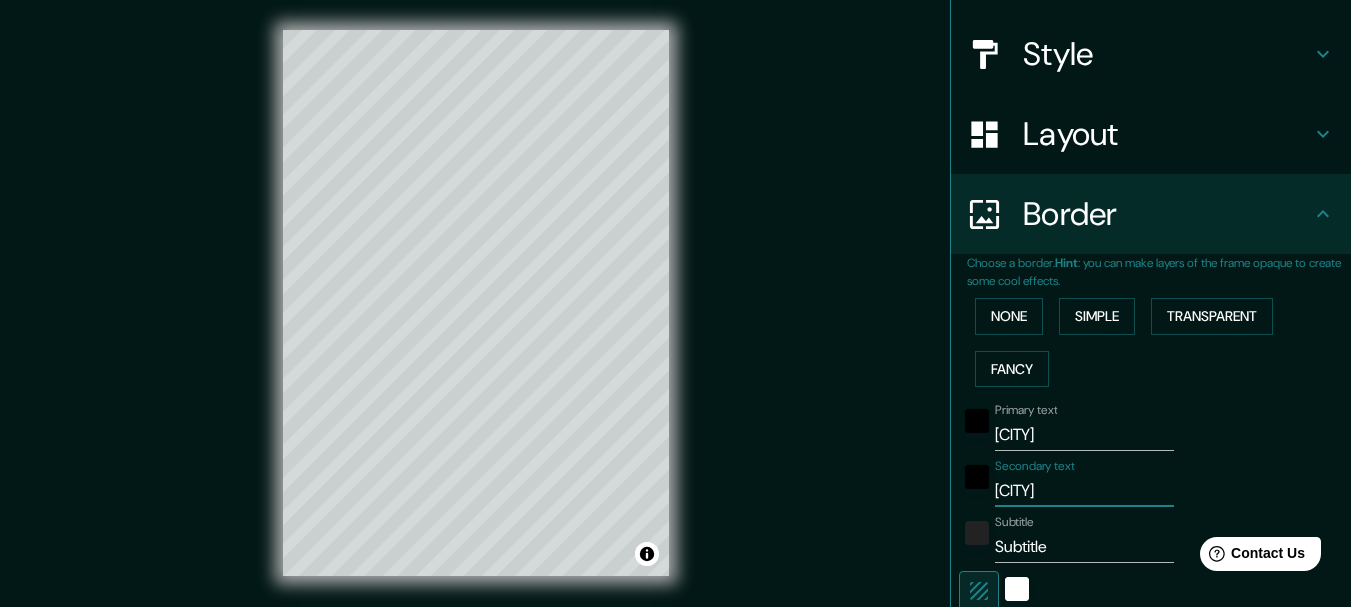 type on "[CITY]" 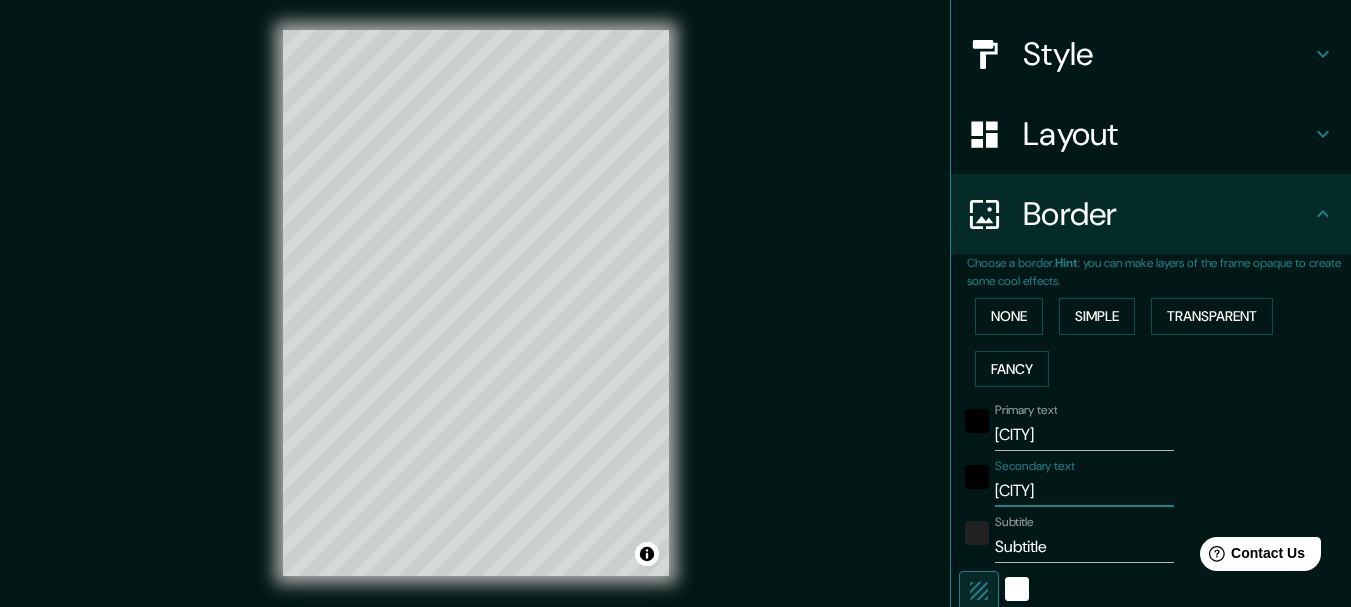 type on "[CITY]" 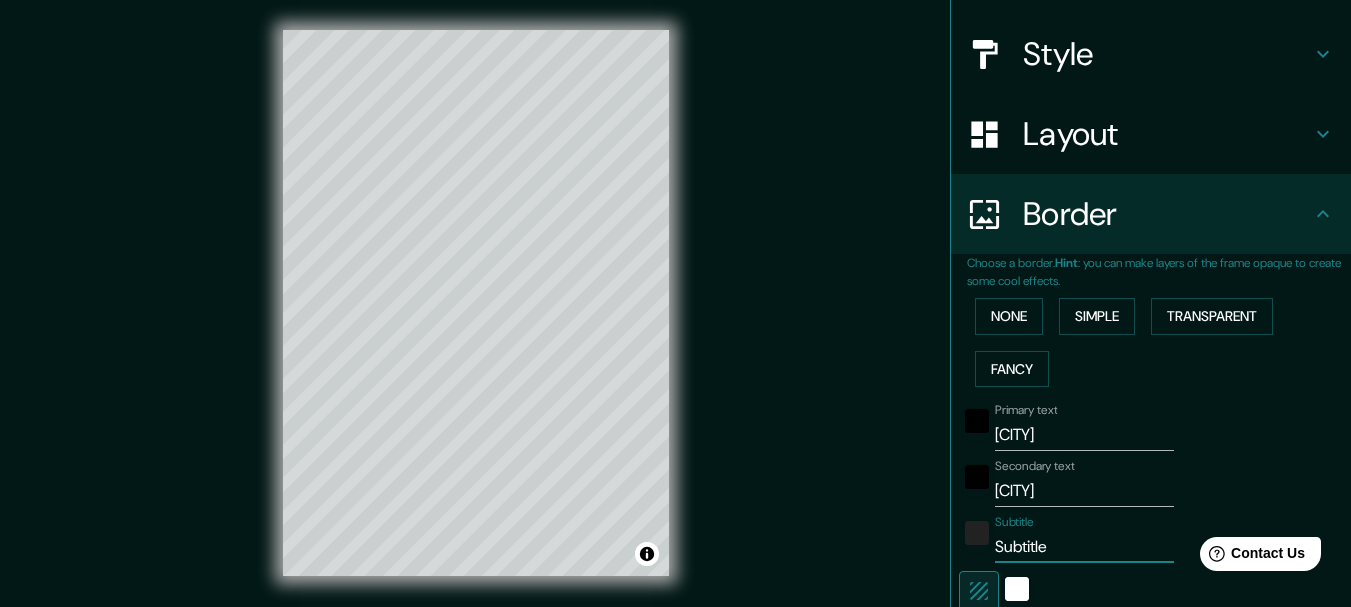 drag, startPoint x: 1043, startPoint y: 553, endPoint x: 1010, endPoint y: 554, distance: 33.01515 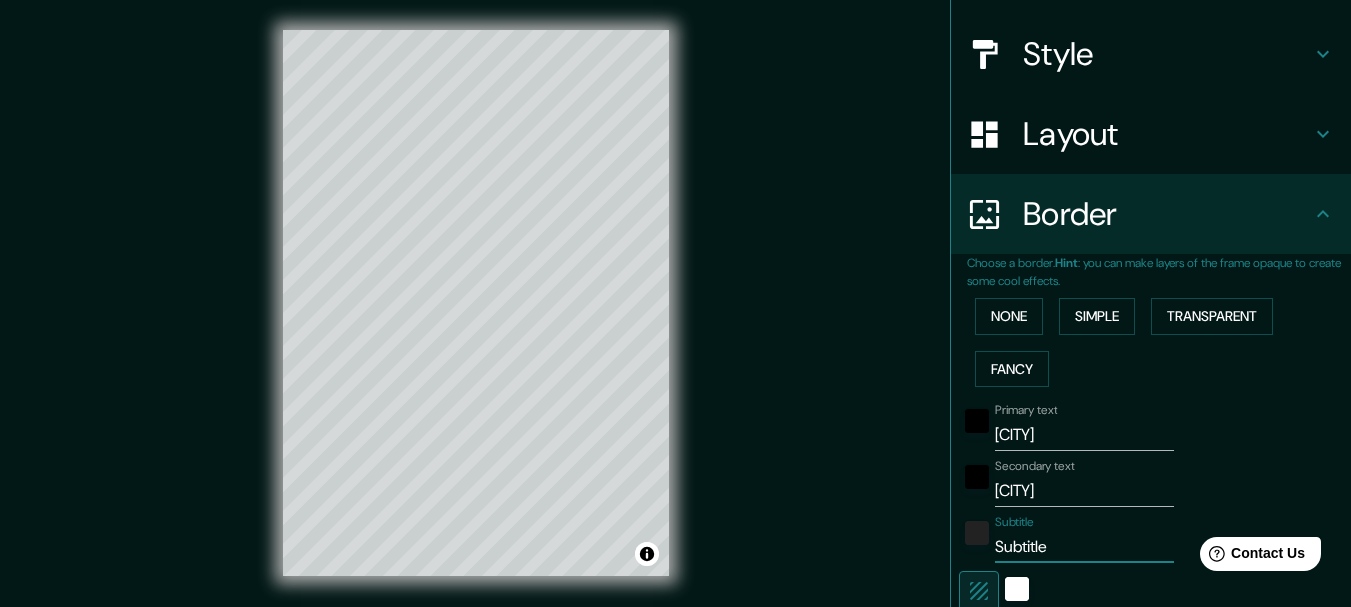 click on "Subtitle" at bounding box center [1084, 547] 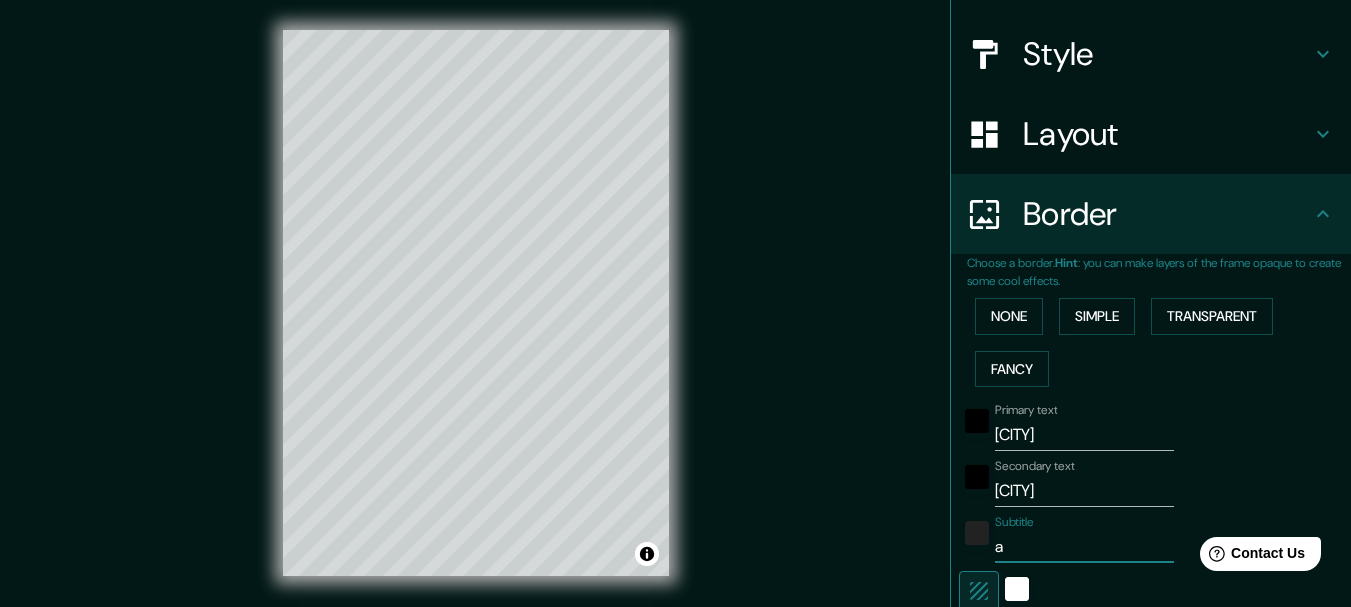 type on "ar" 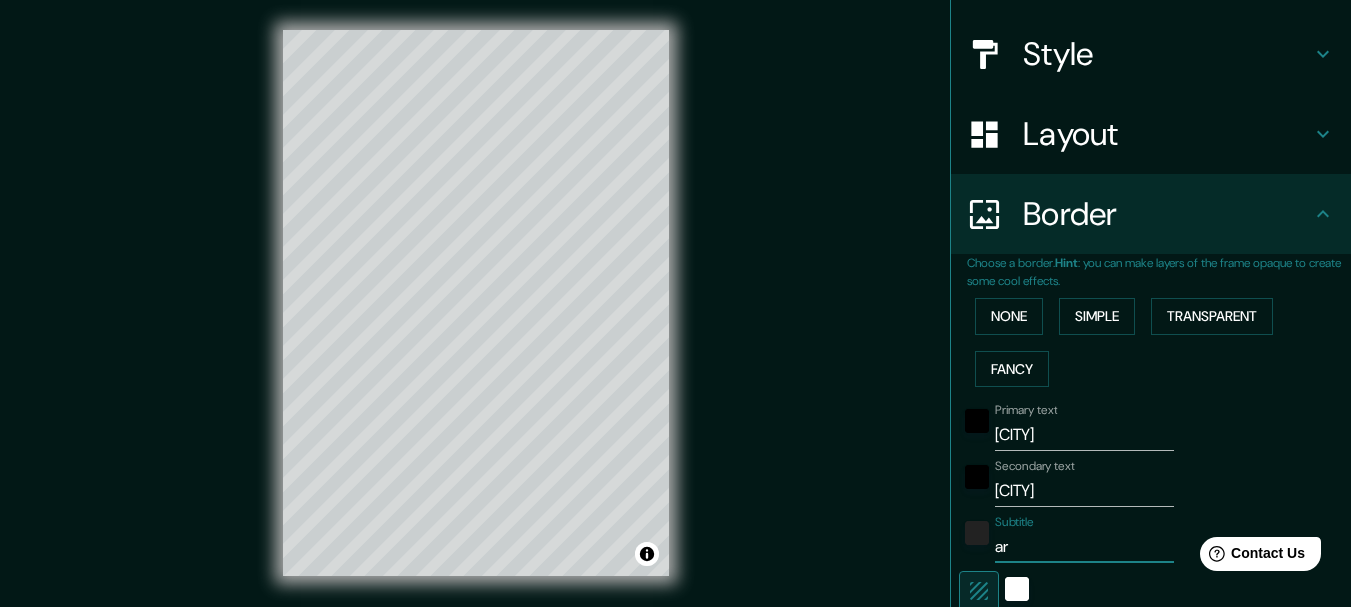 type on "[COUNTRY]" 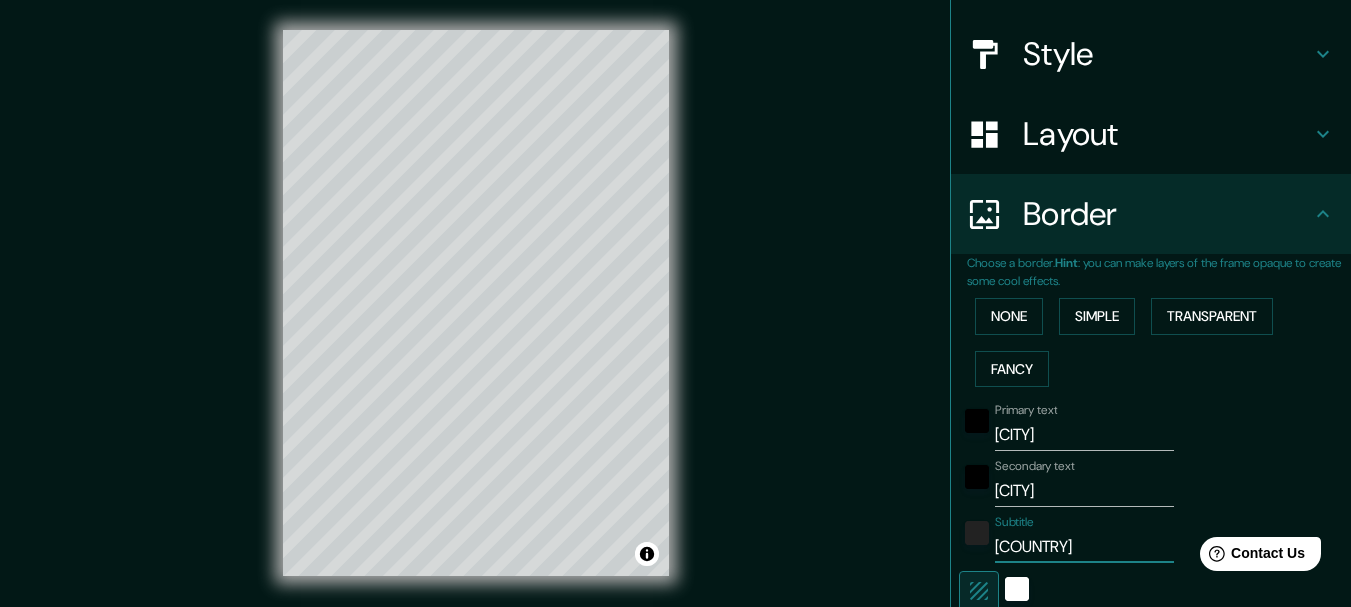 type on "185" 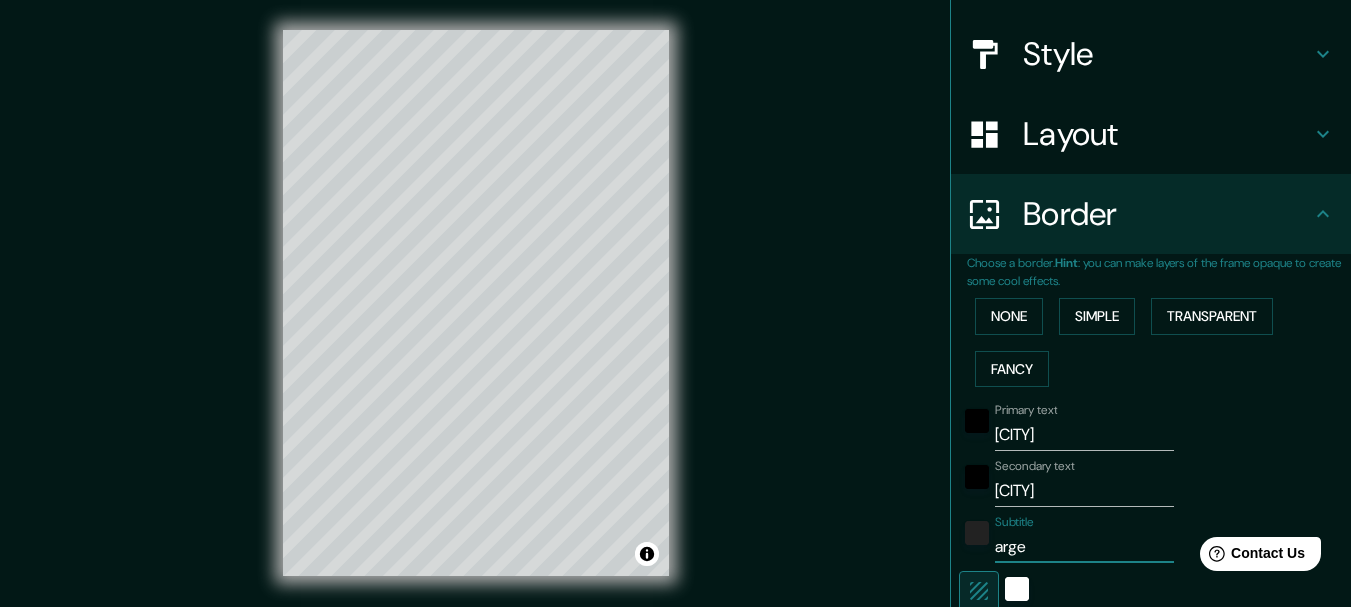 type on "31" 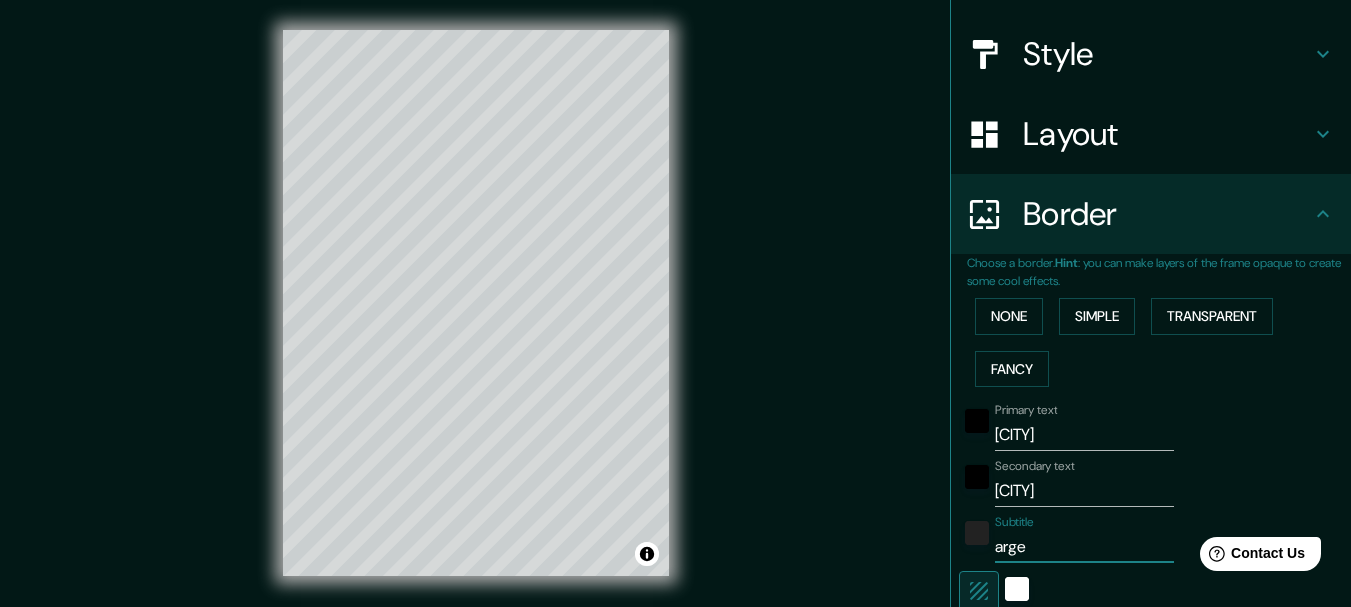 type on "[COUNTRY]" 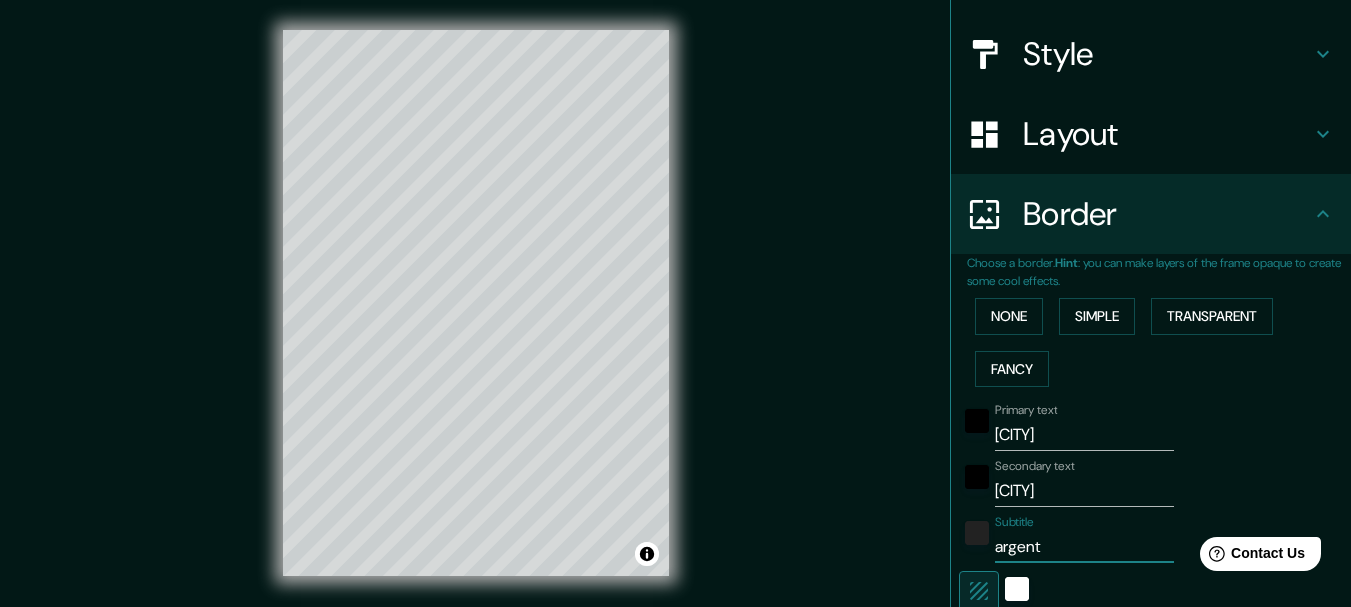 type on "argenti" 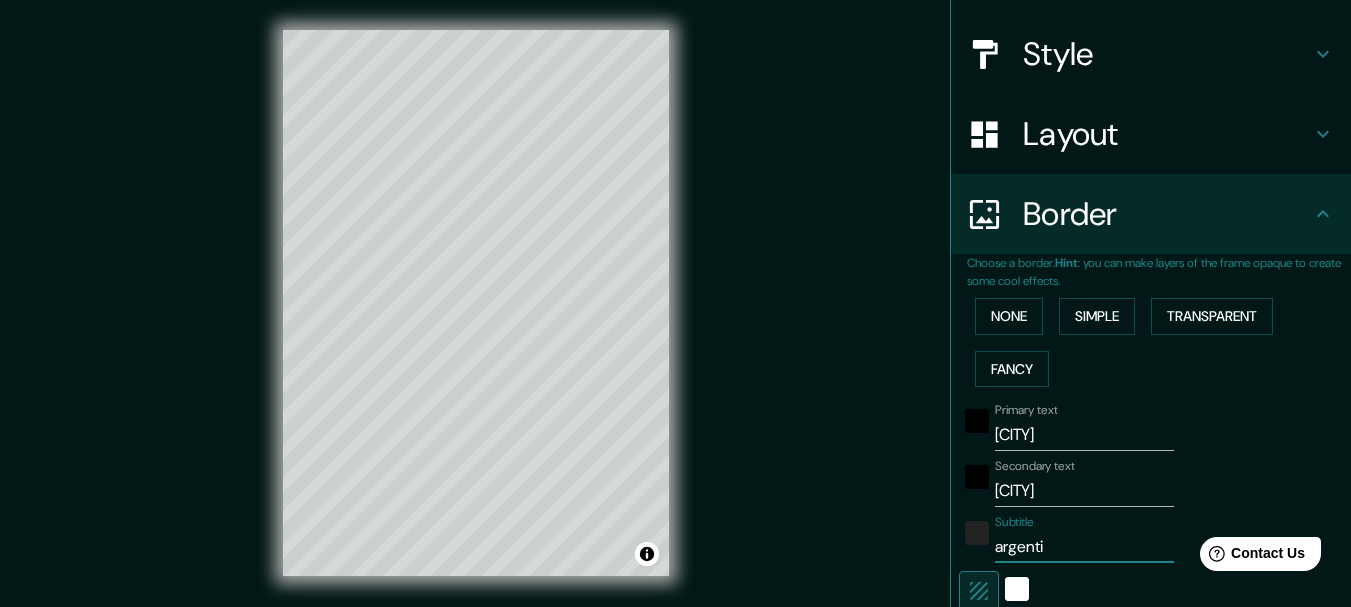 type on "185" 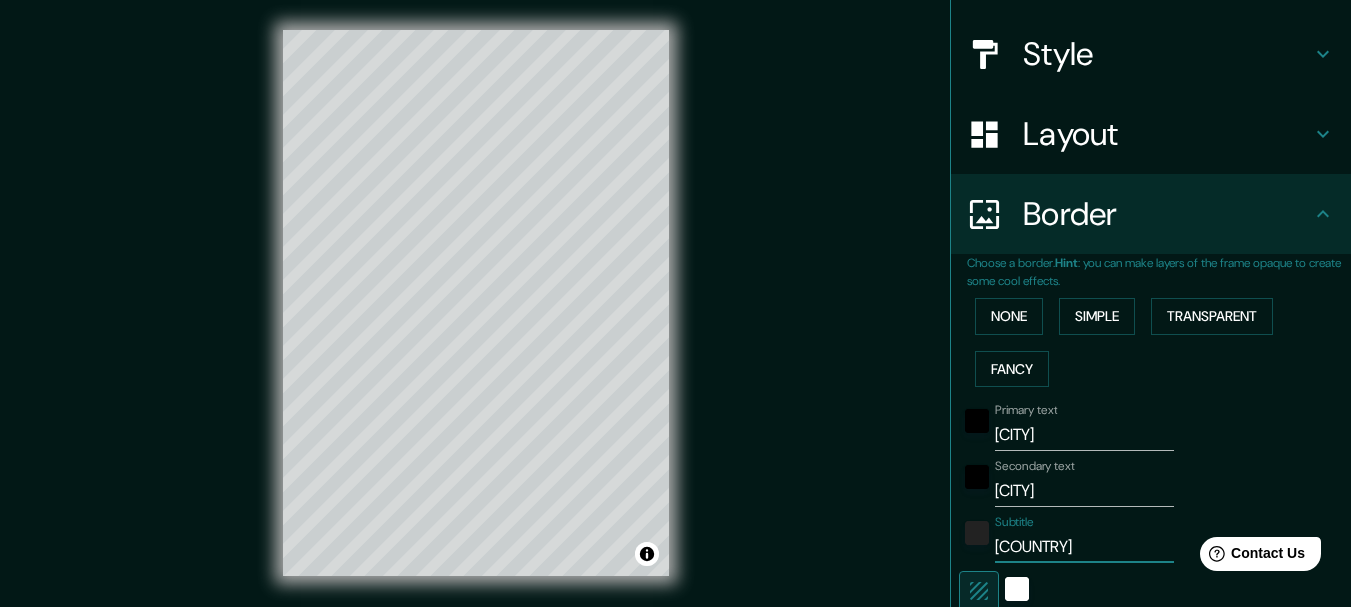 type on "[COUNTRY]" 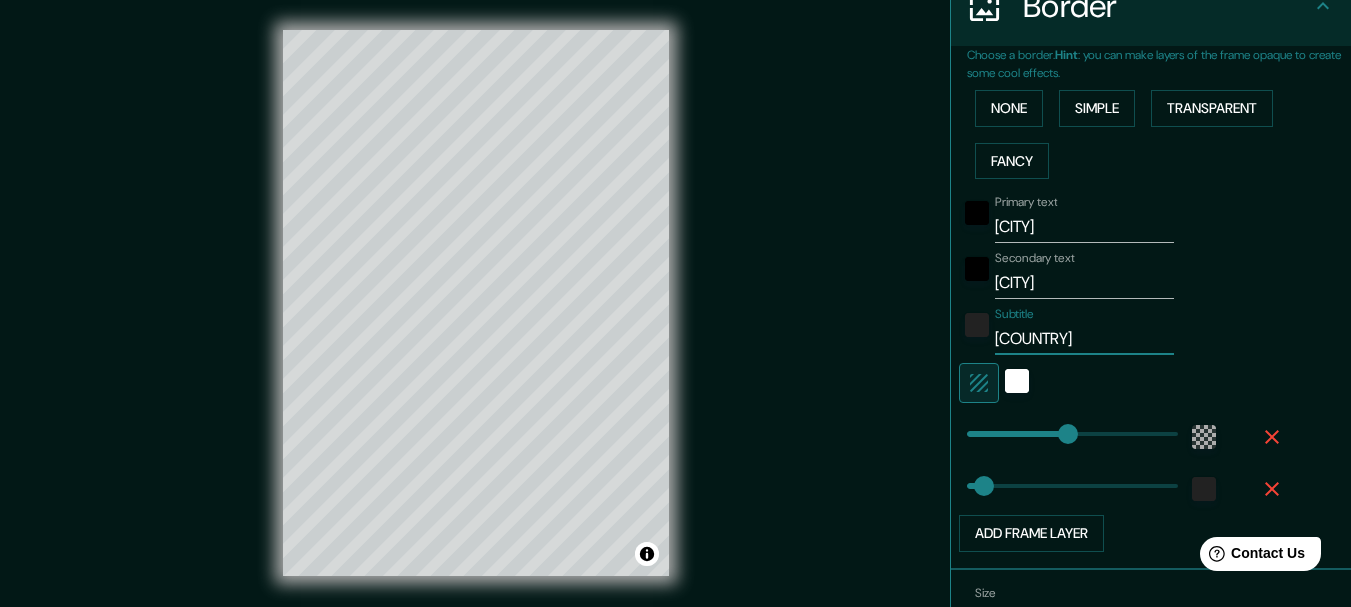 scroll, scrollTop: 425, scrollLeft: 0, axis: vertical 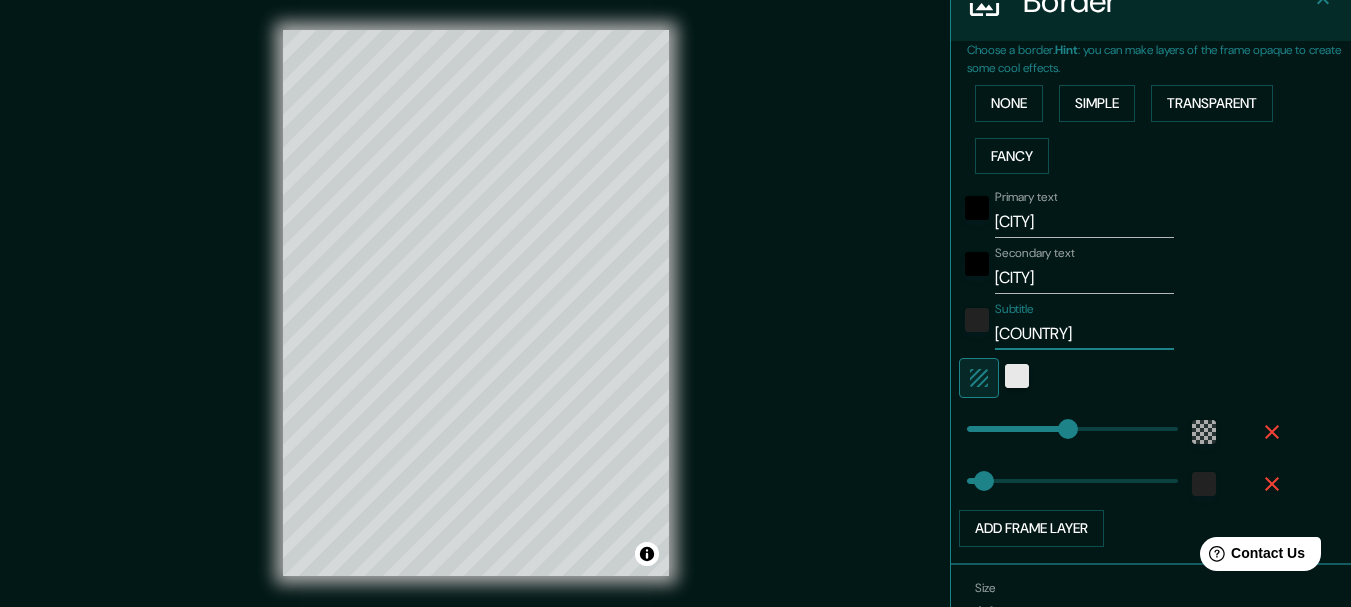 type on "[COUNTRY]" 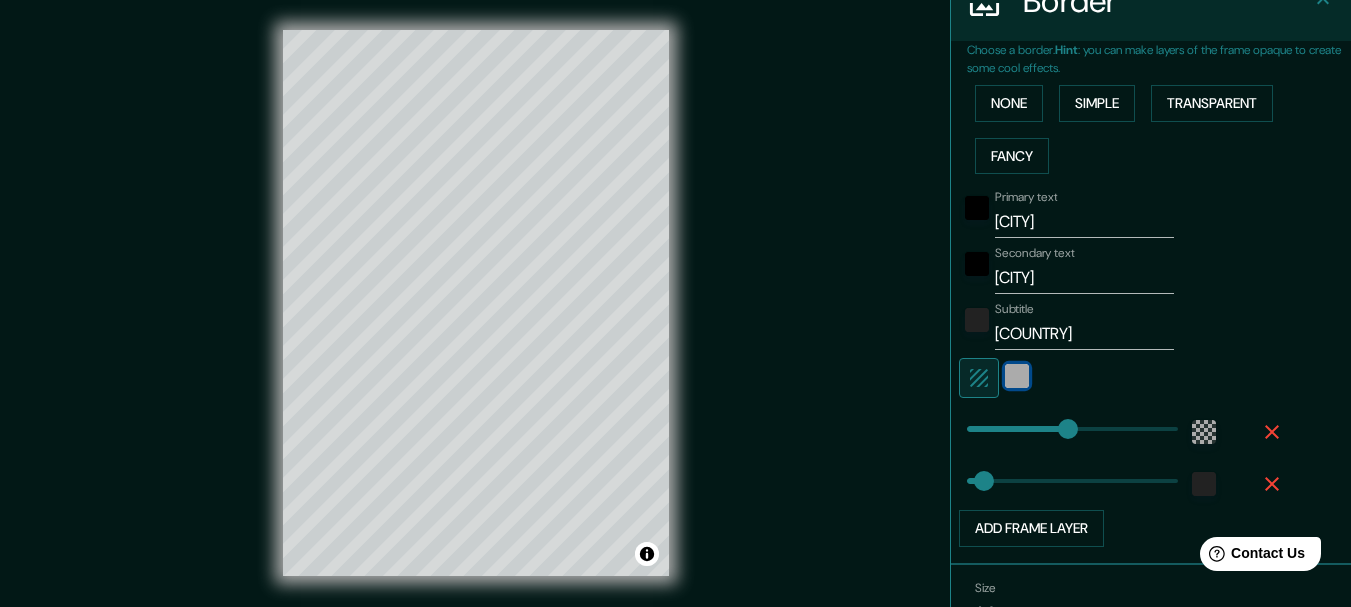 click at bounding box center (1017, 376) 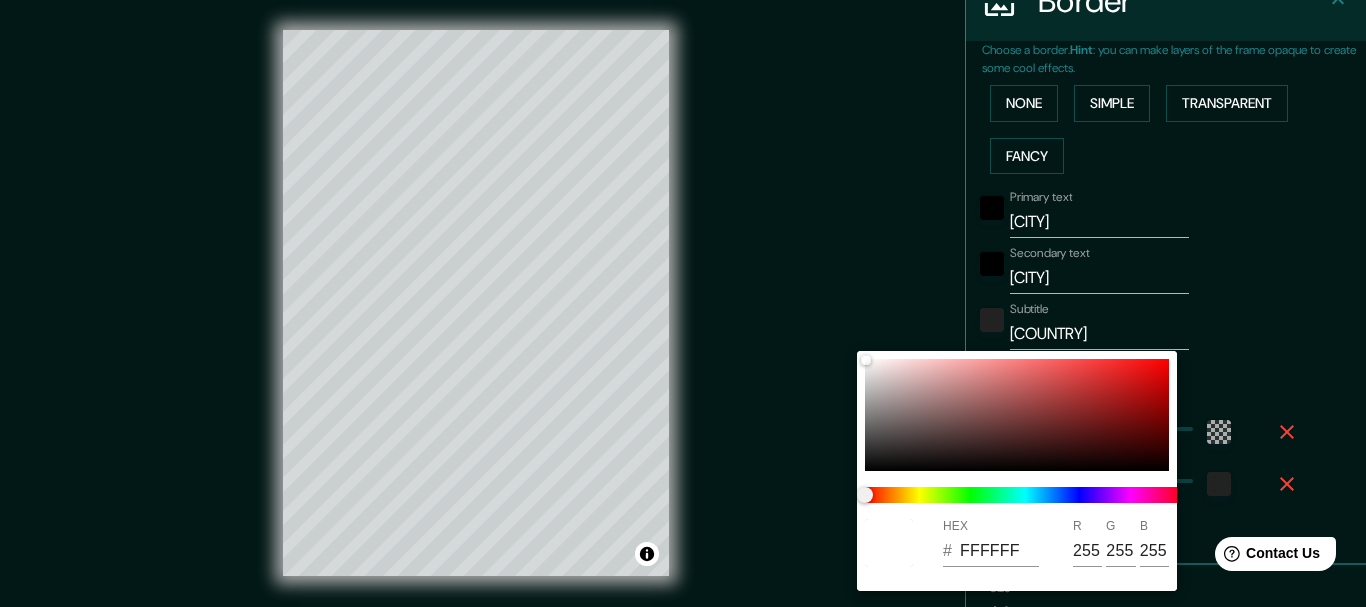 click at bounding box center [683, 303] 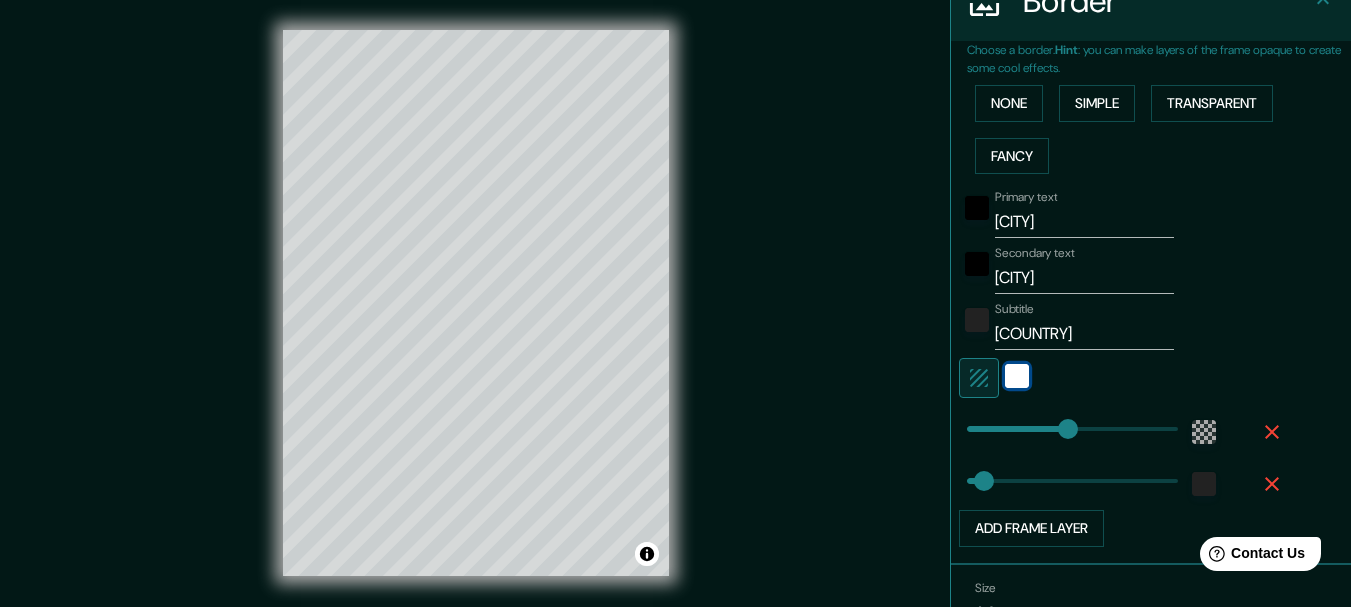 scroll, scrollTop: 531, scrollLeft: 0, axis: vertical 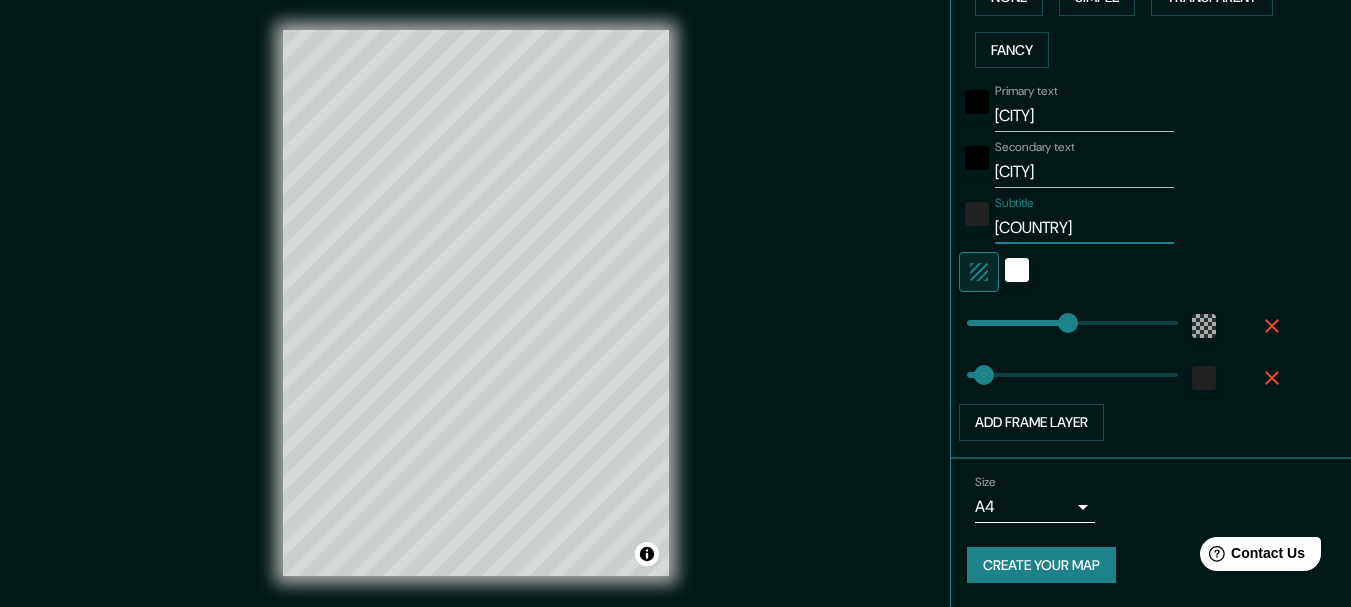 drag, startPoint x: 1059, startPoint y: 227, endPoint x: 747, endPoint y: 245, distance: 312.5188 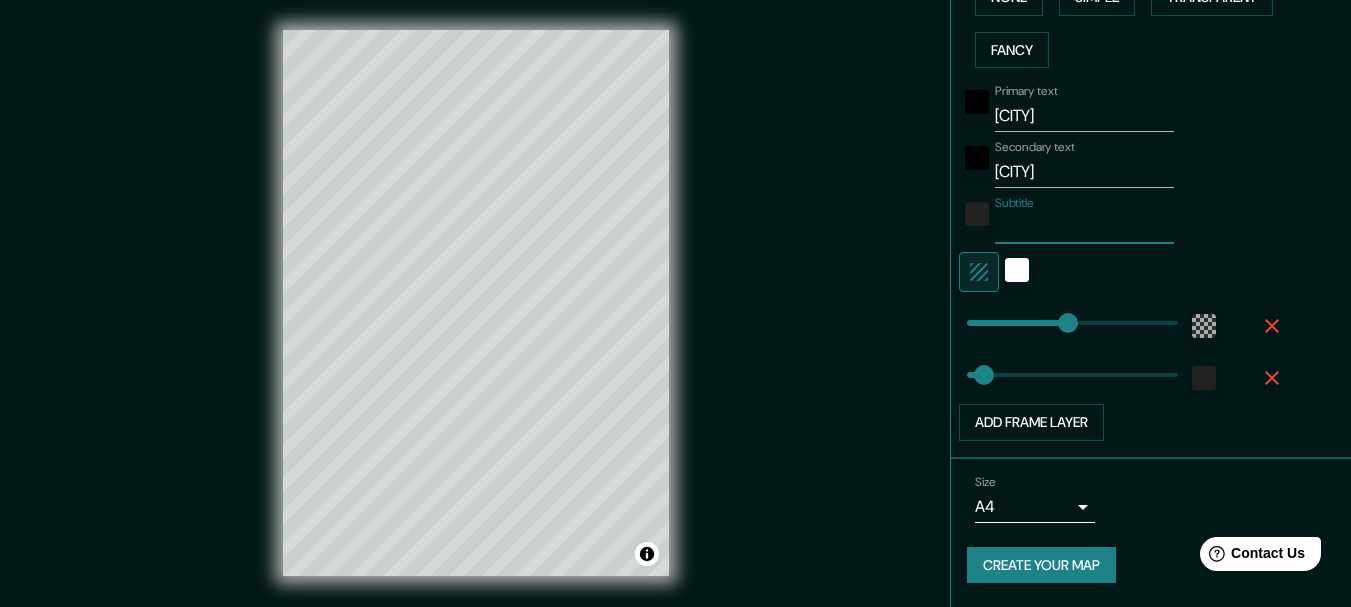 type on "185" 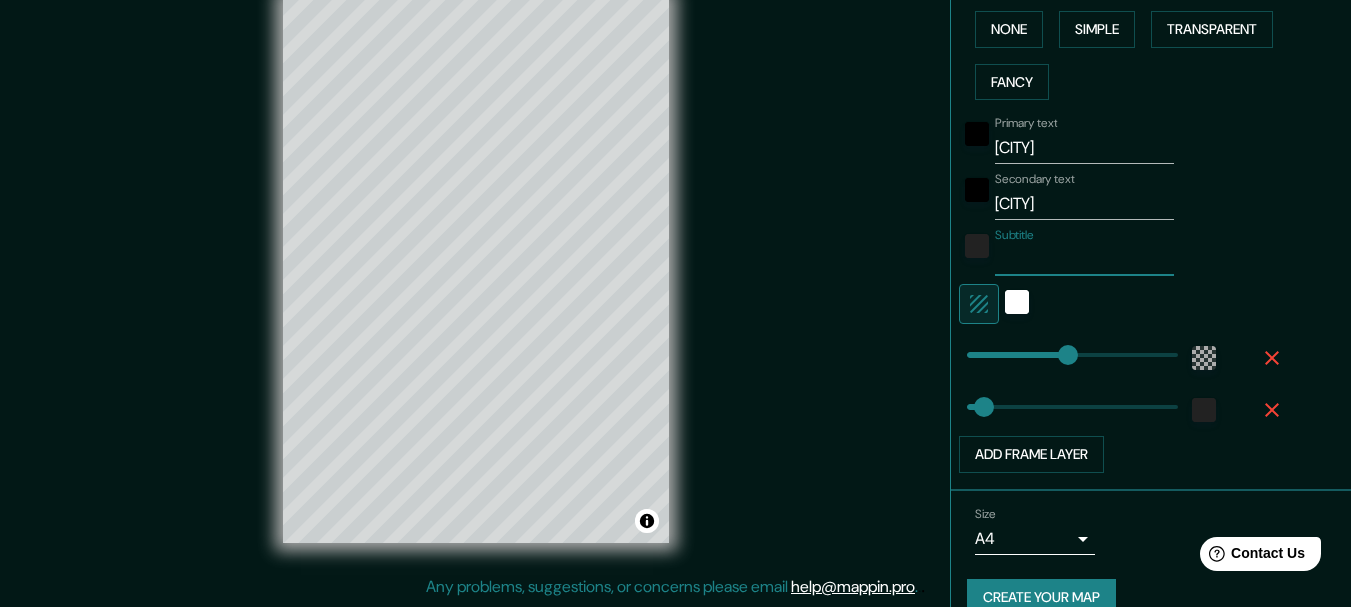 scroll, scrollTop: 495, scrollLeft: 0, axis: vertical 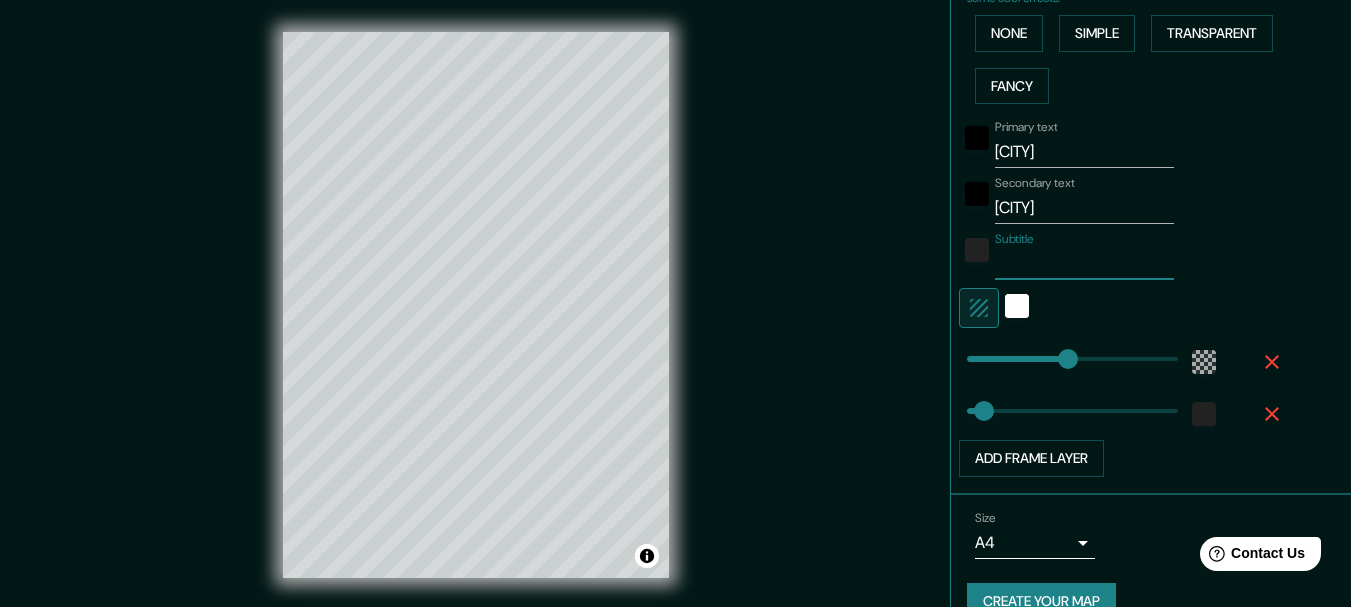 type 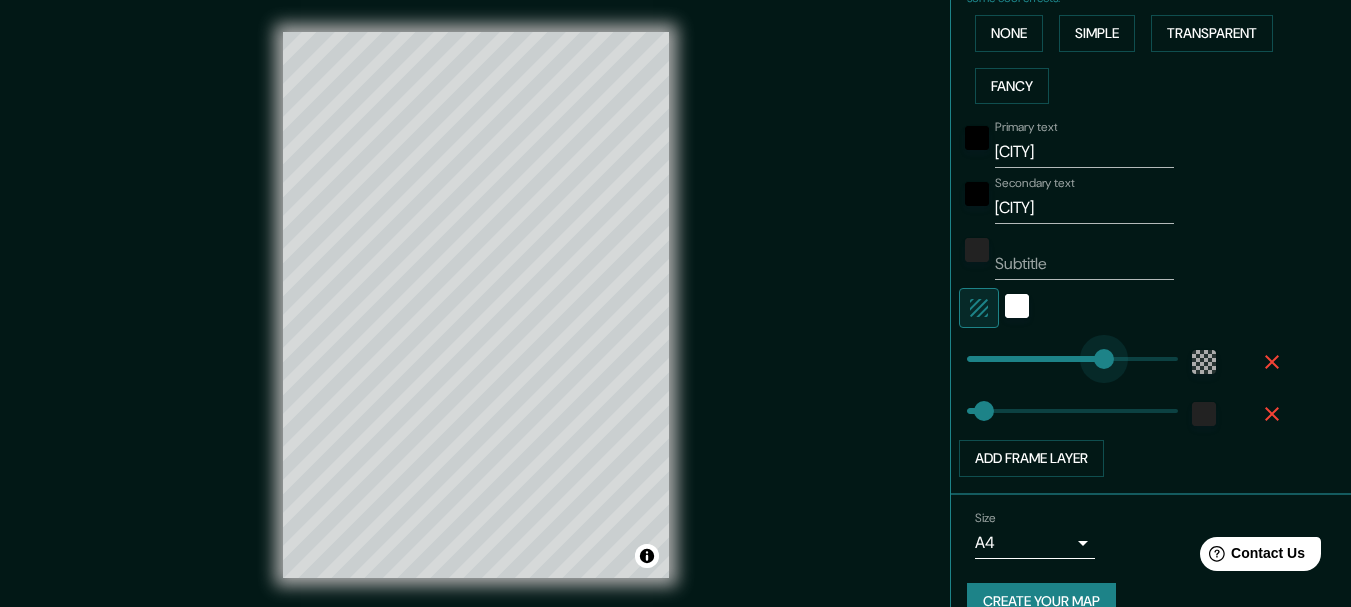 type on "386" 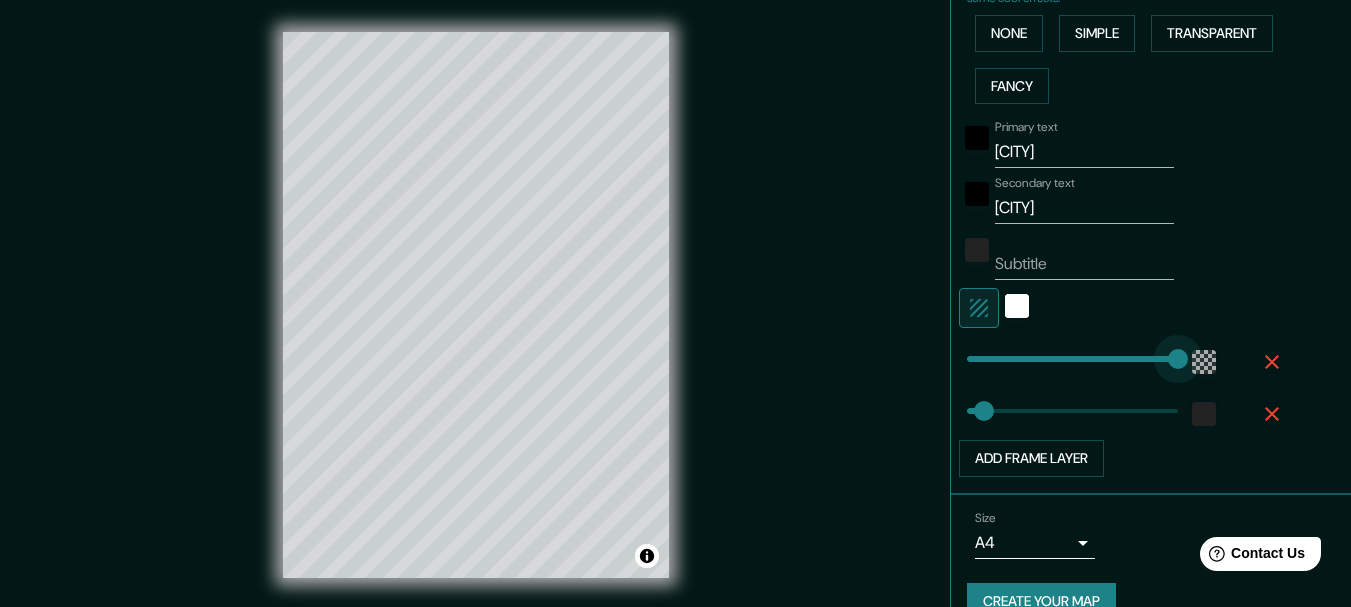 drag, startPoint x: 1085, startPoint y: 365, endPoint x: 1182, endPoint y: 340, distance: 100.16985 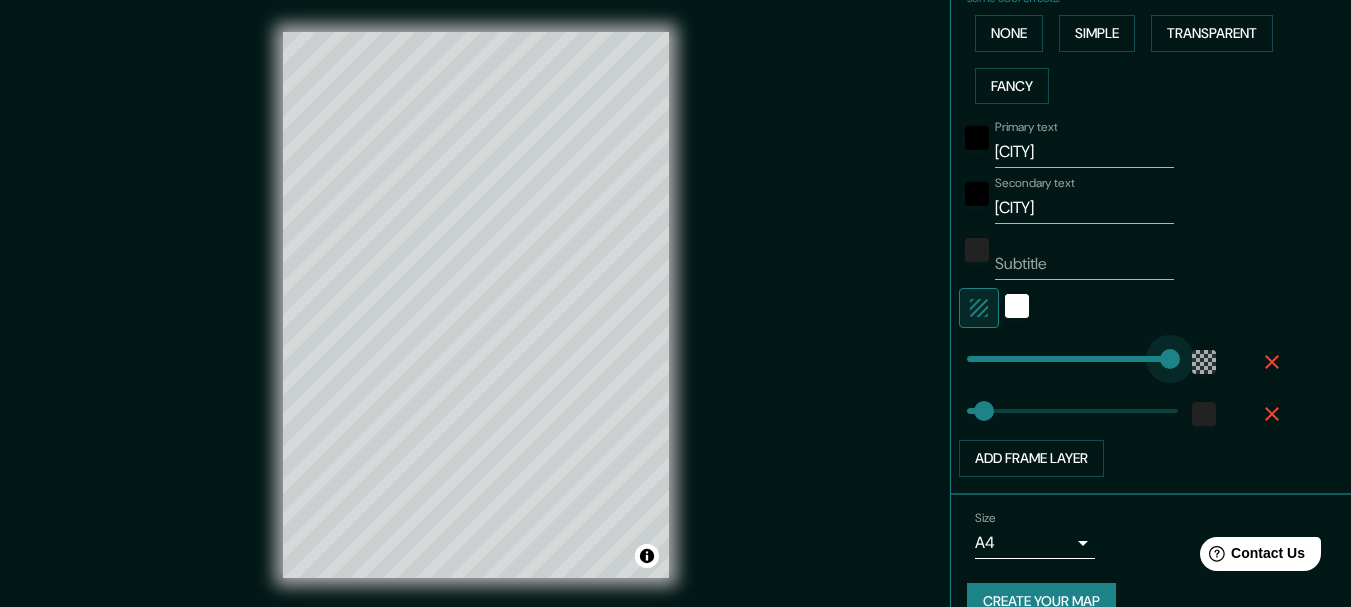 type on "0" 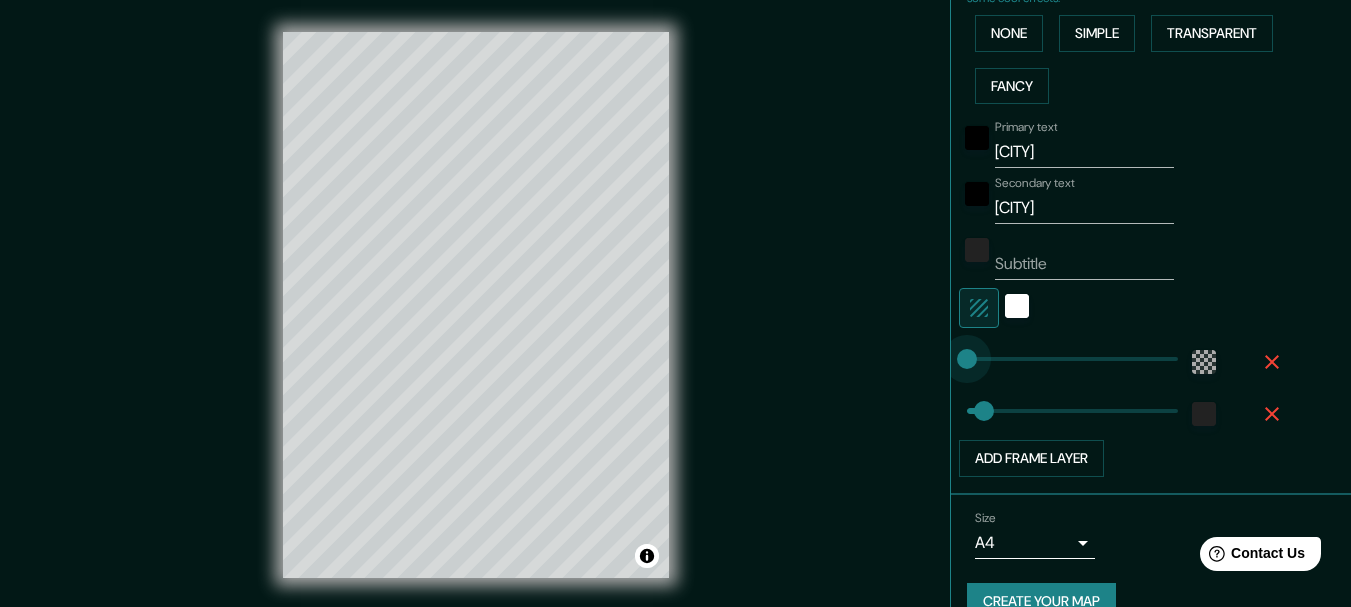 drag, startPoint x: 1035, startPoint y: 363, endPoint x: 885, endPoint y: 341, distance: 151.60475 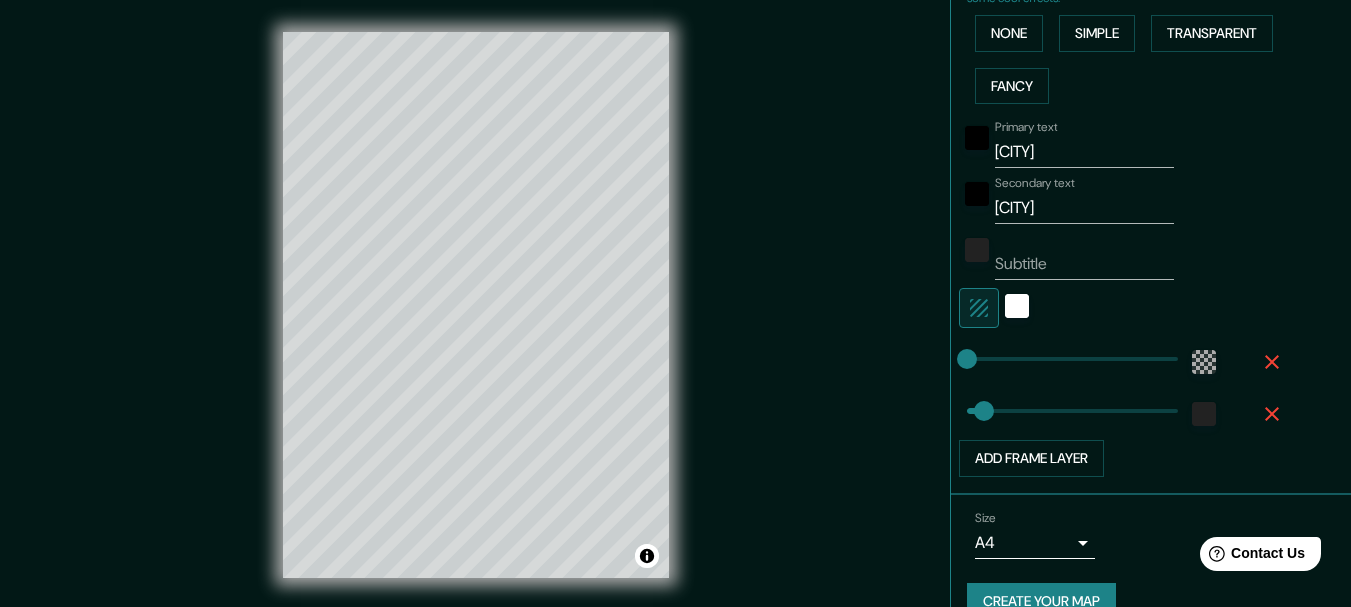 type on "213" 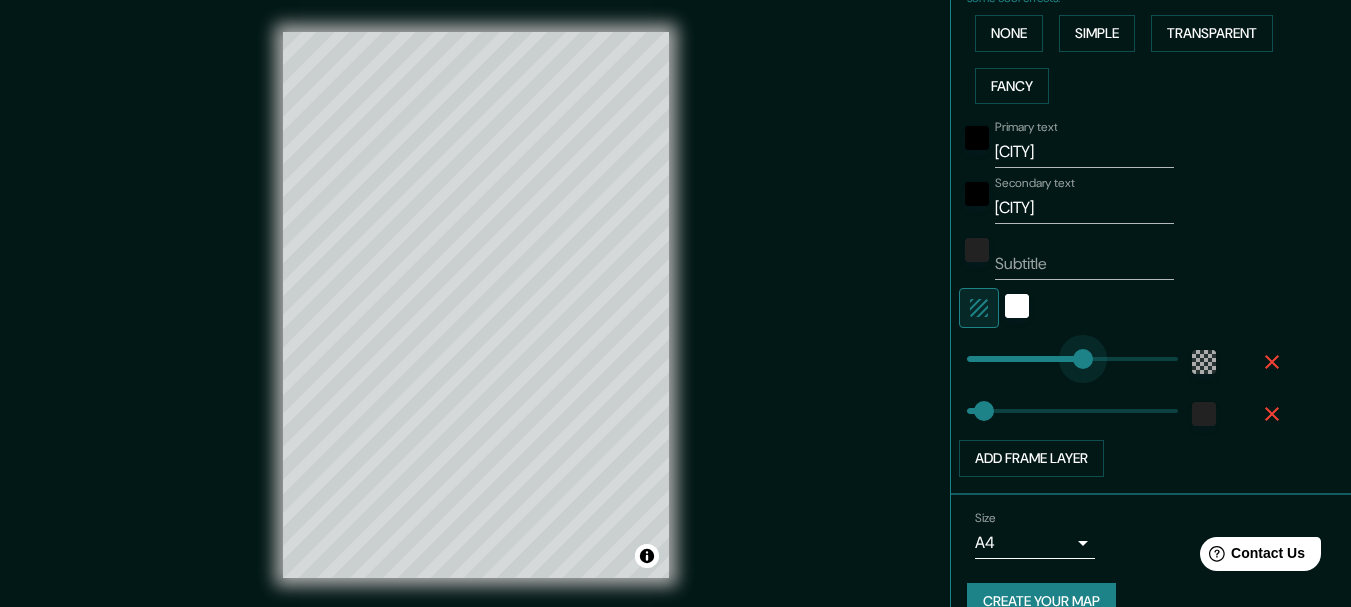 type on "31" 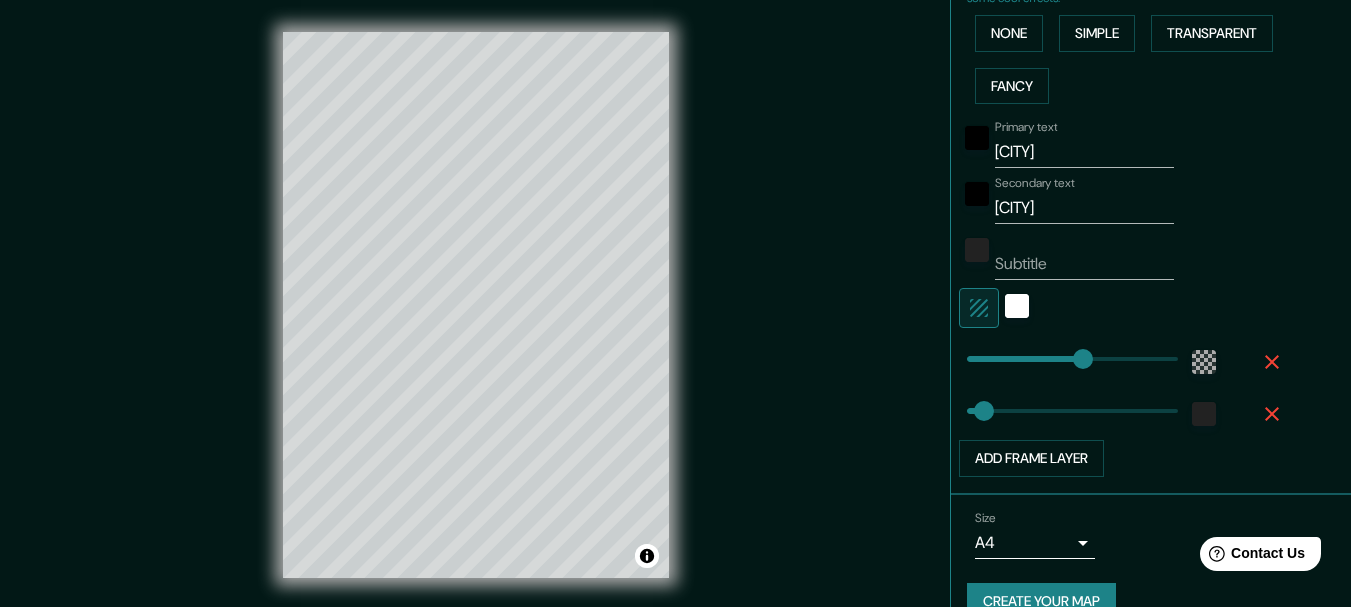 type on "123" 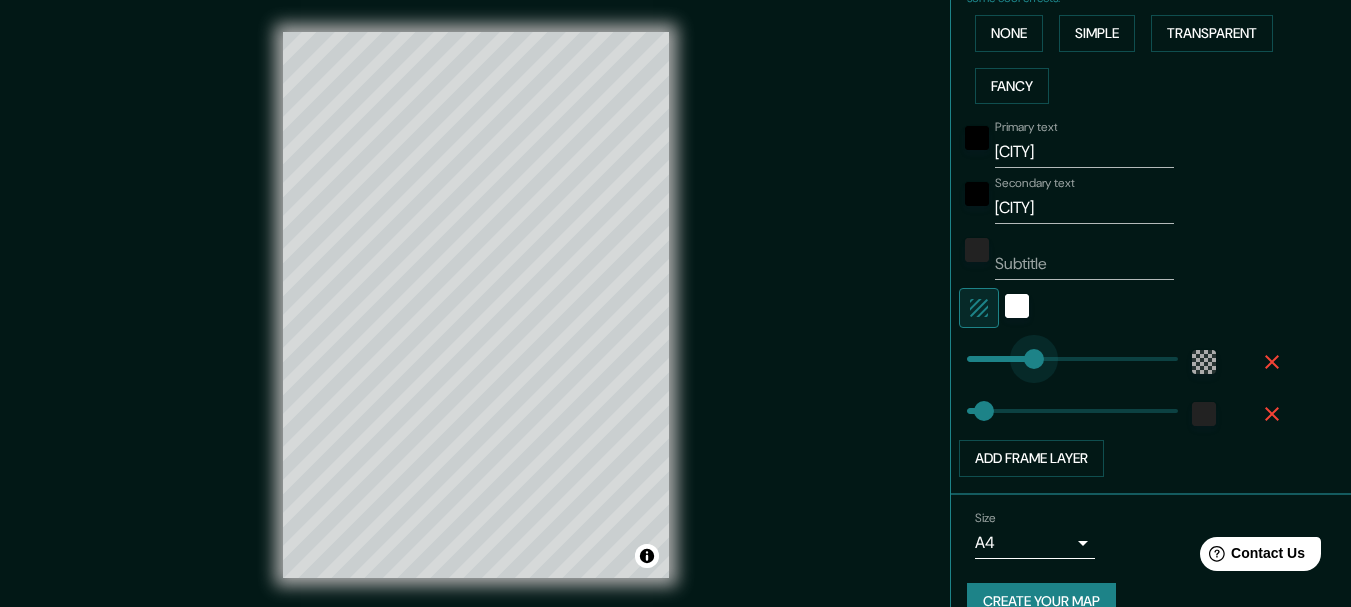 type on "31" 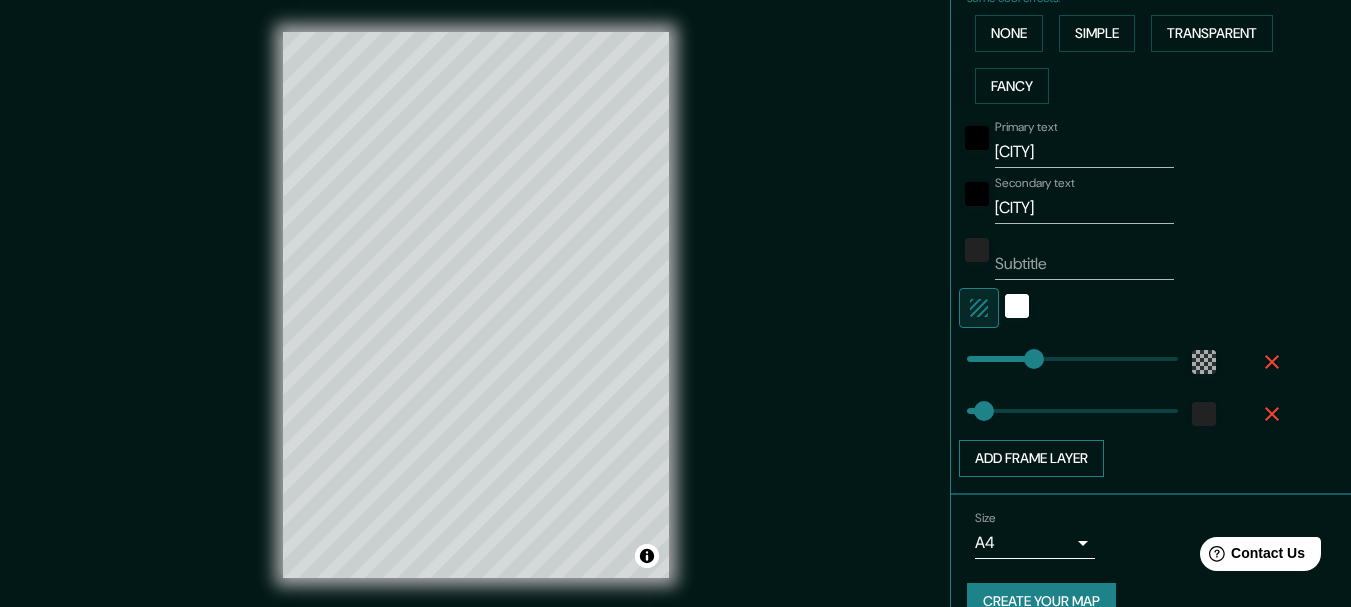 type on "123" 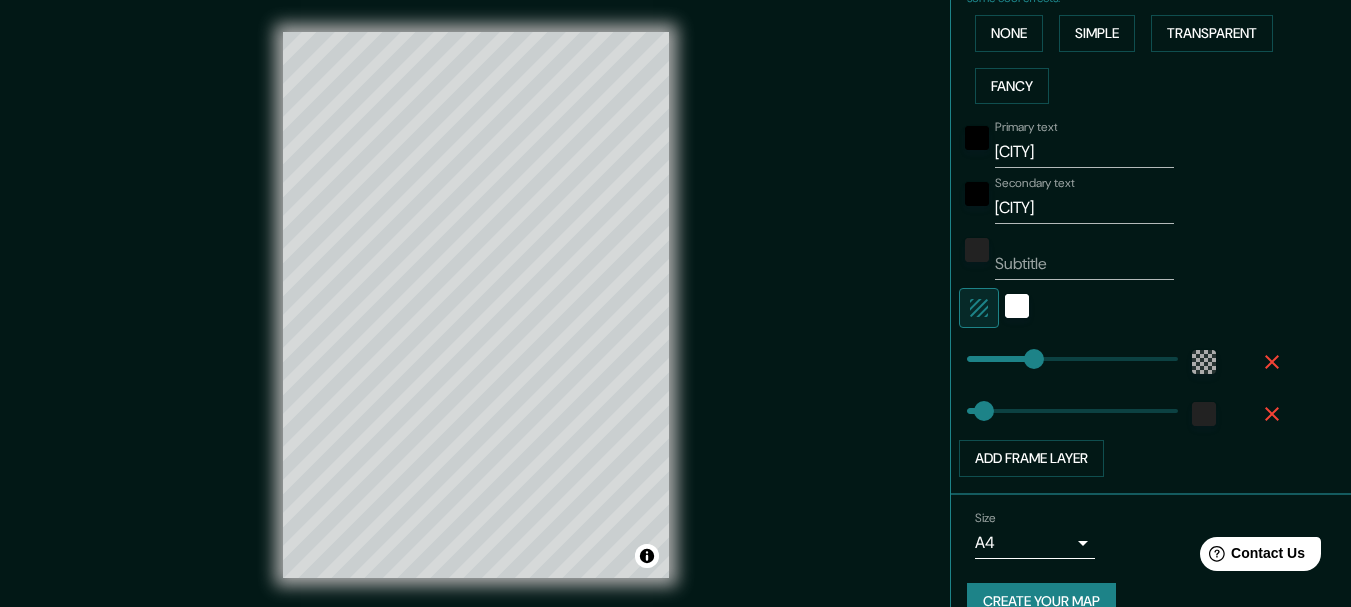type on "172" 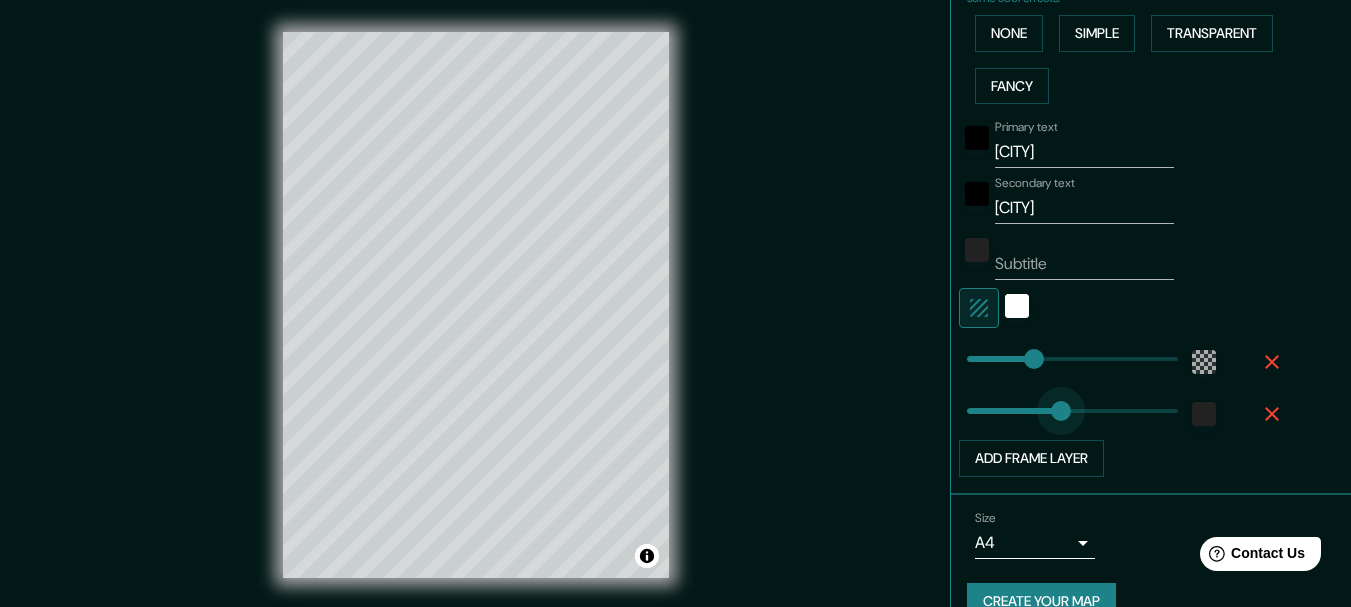 type on "123" 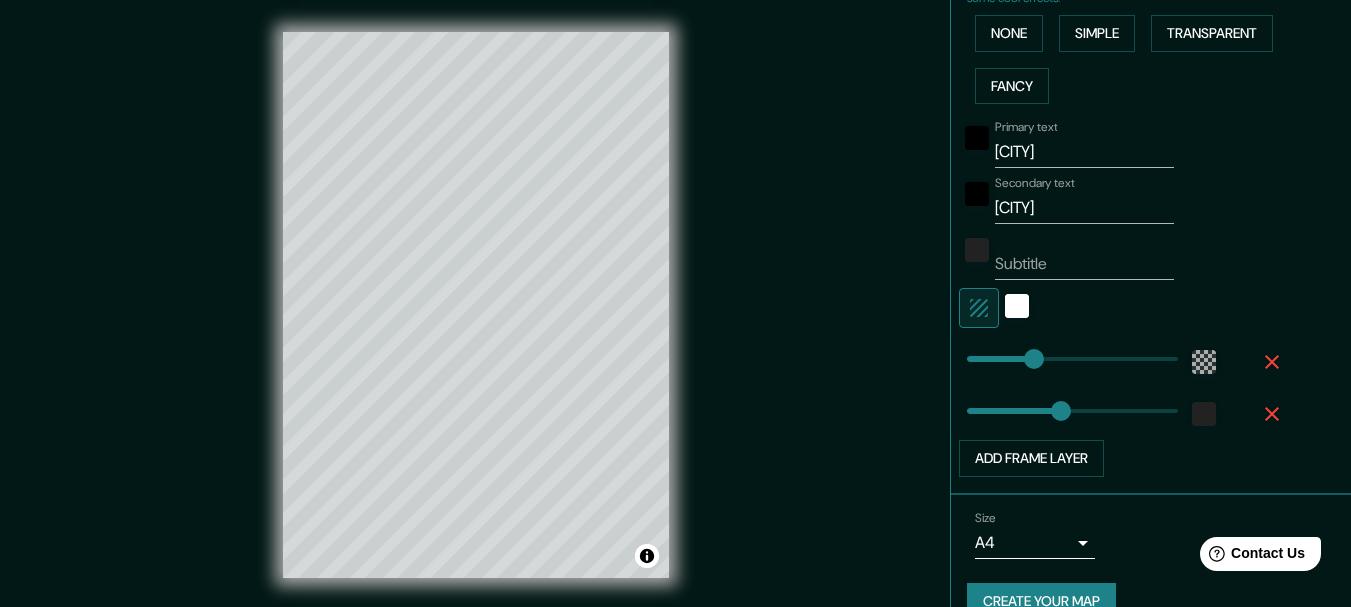 type on "57" 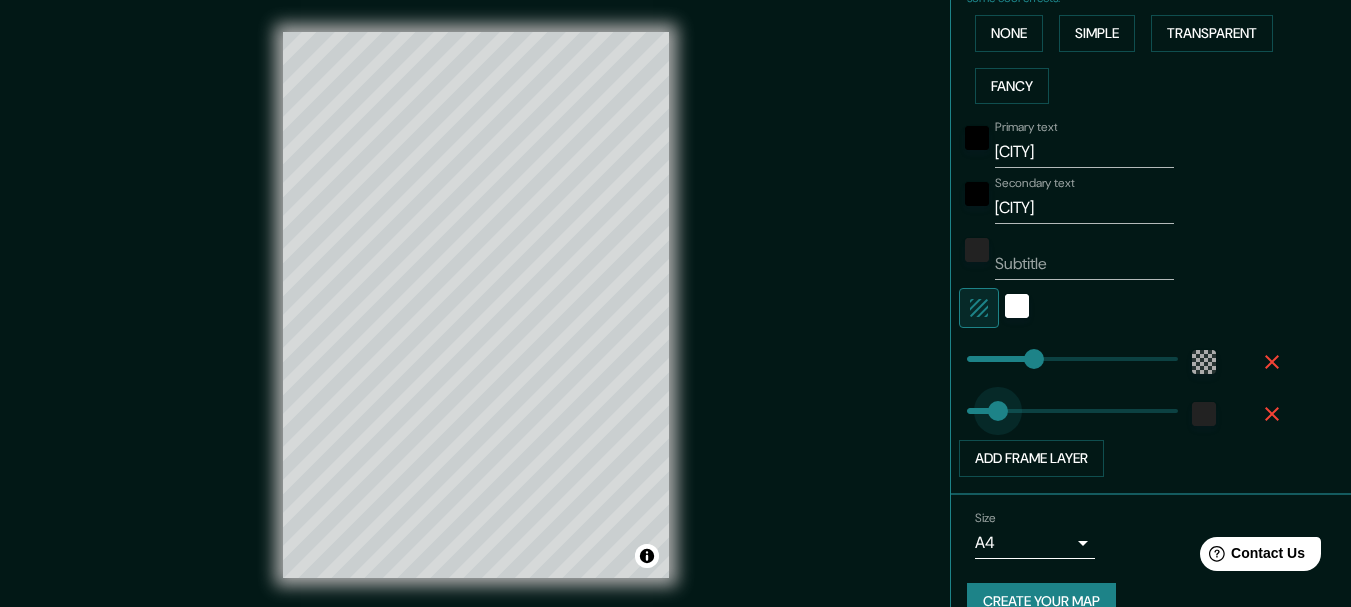 type on "123" 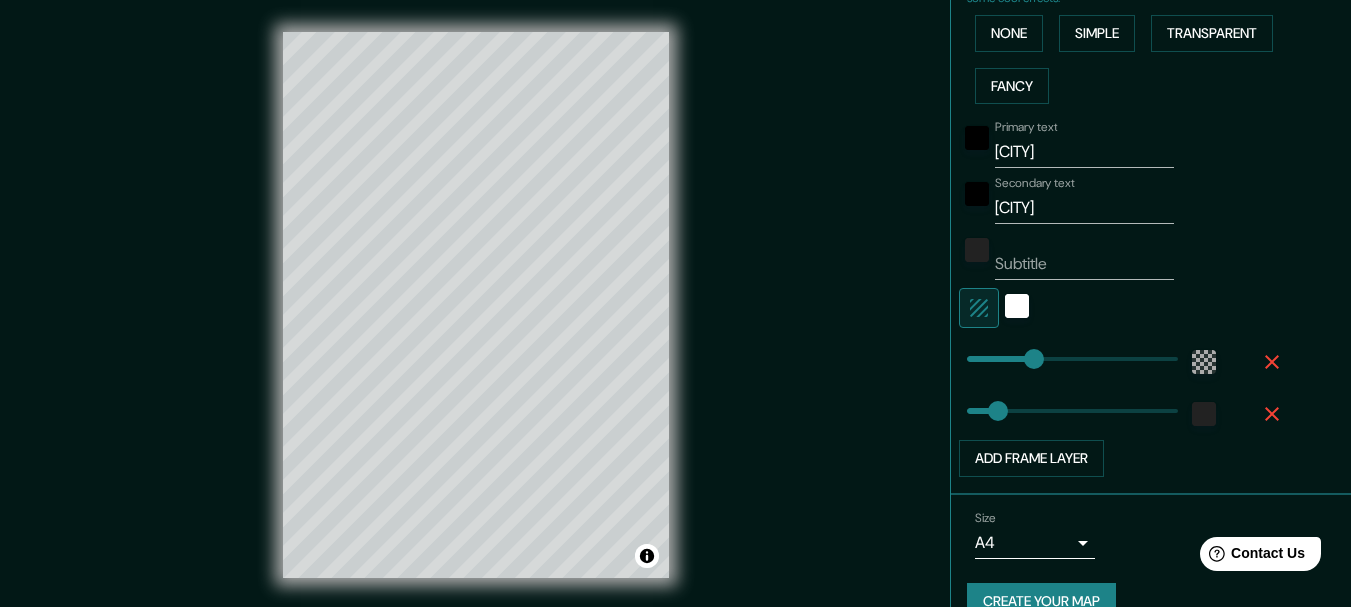 type on "35" 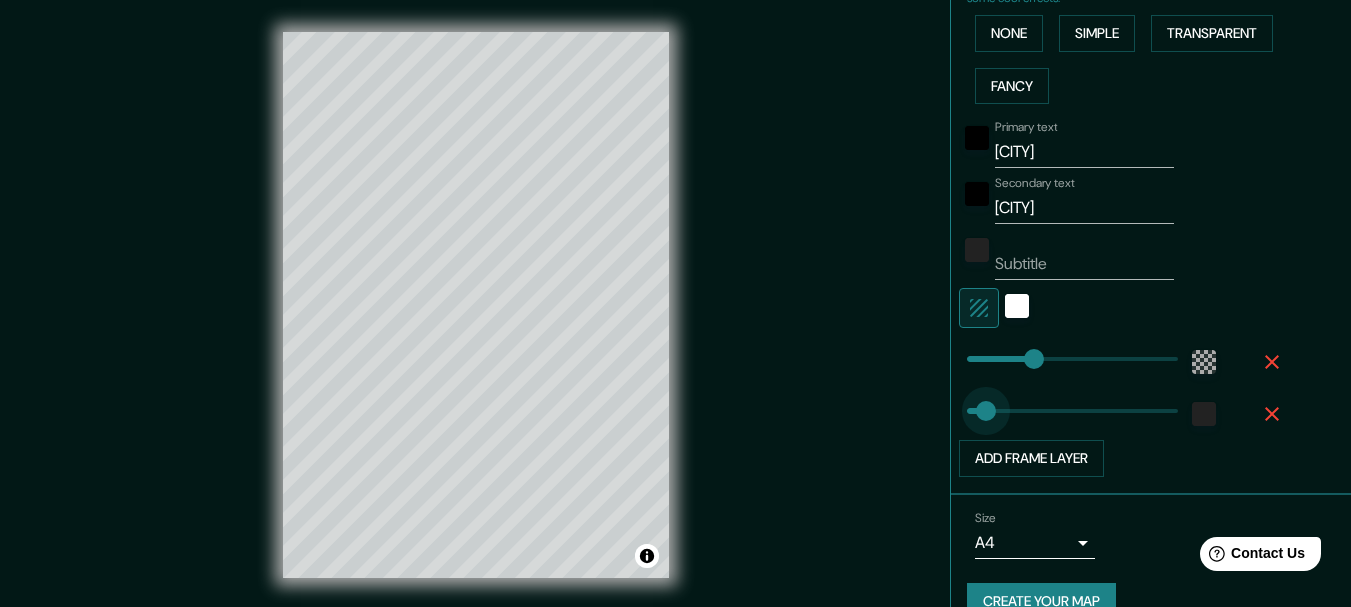 type on "123" 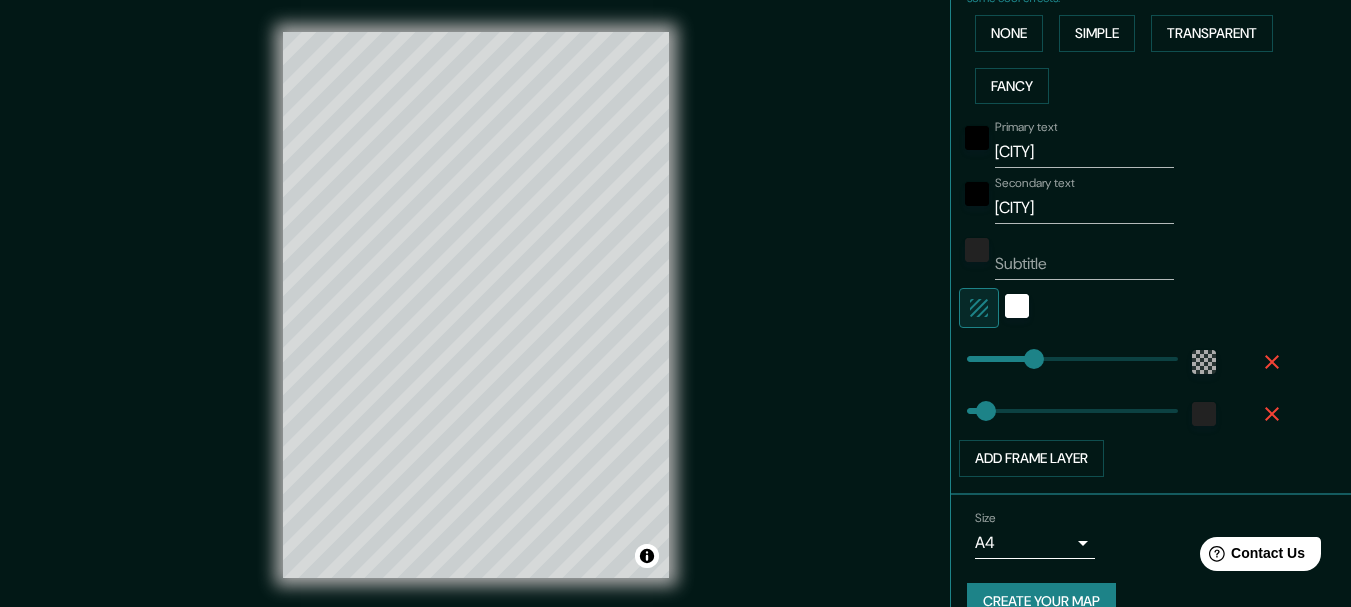 type on "44" 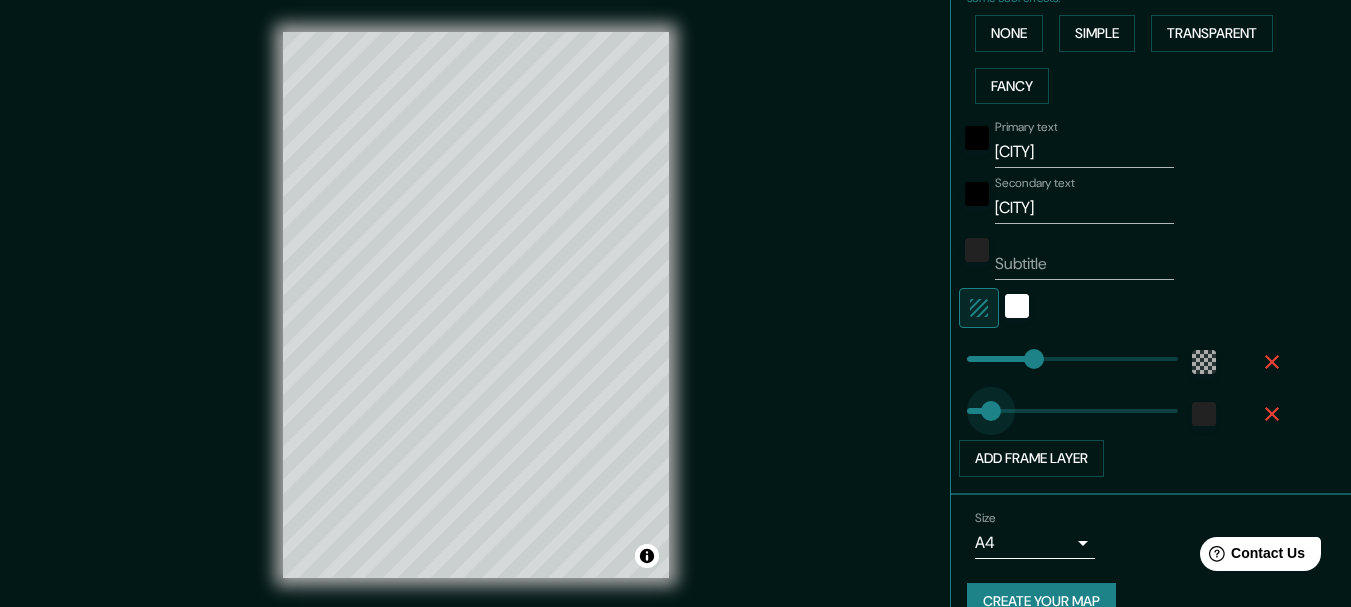 type on "123" 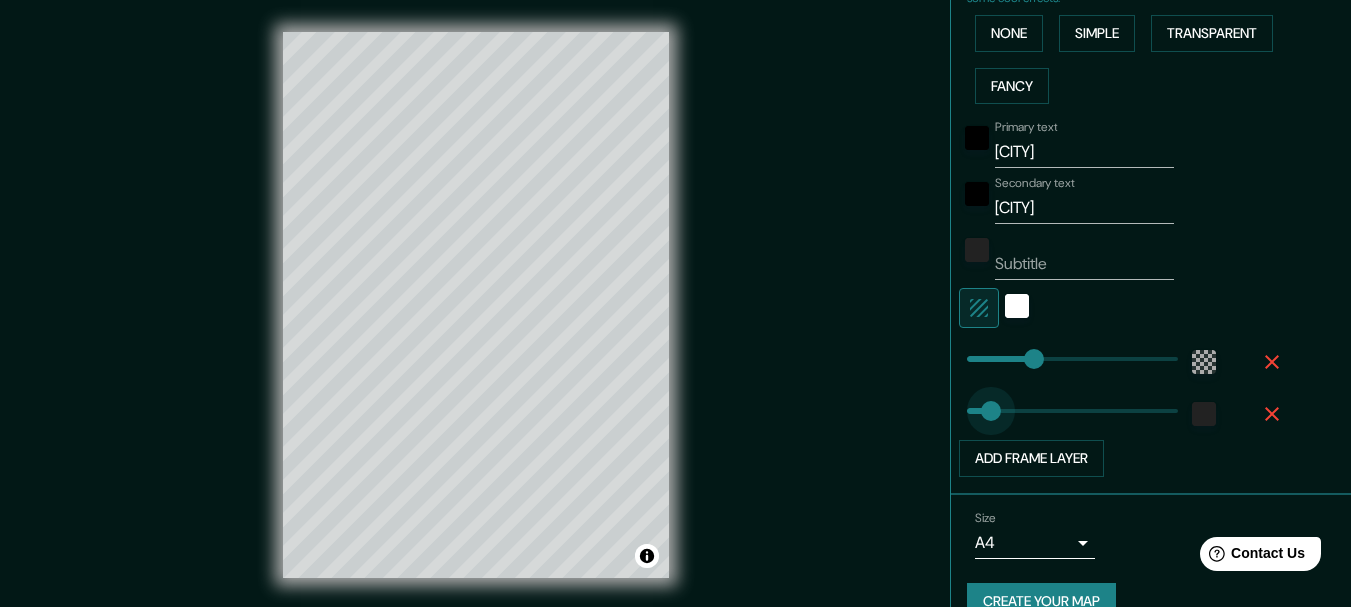 type on "48" 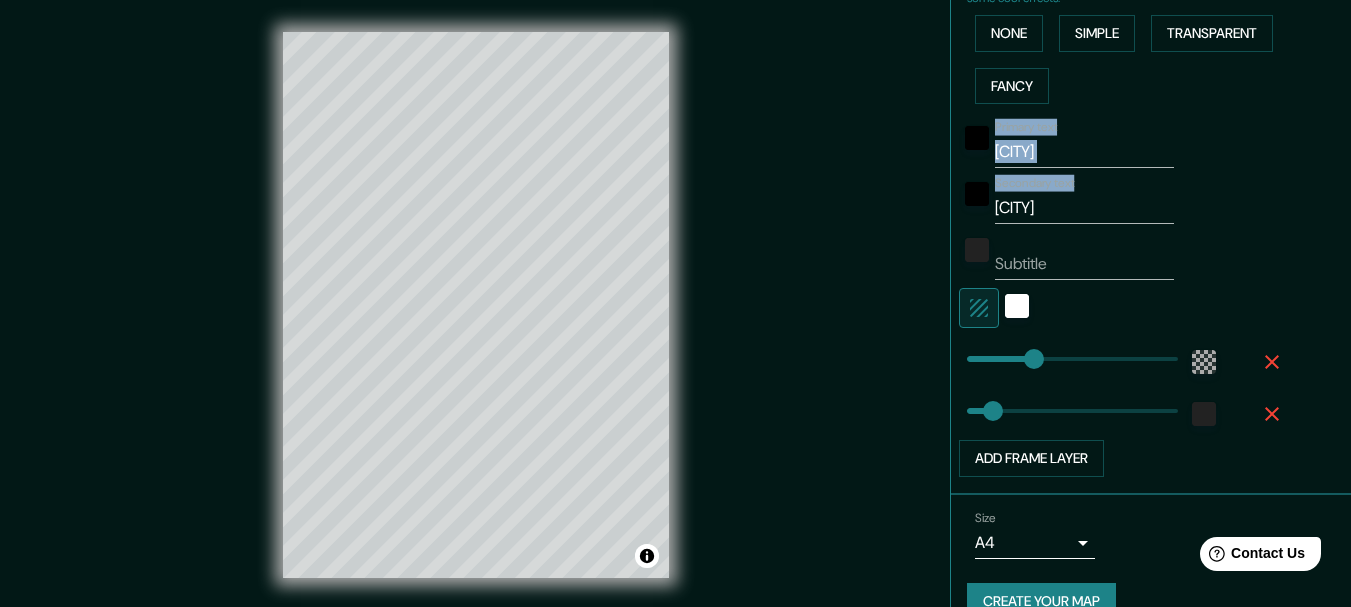 drag, startPoint x: 1096, startPoint y: 65, endPoint x: 1098, endPoint y: 185, distance: 120.01666 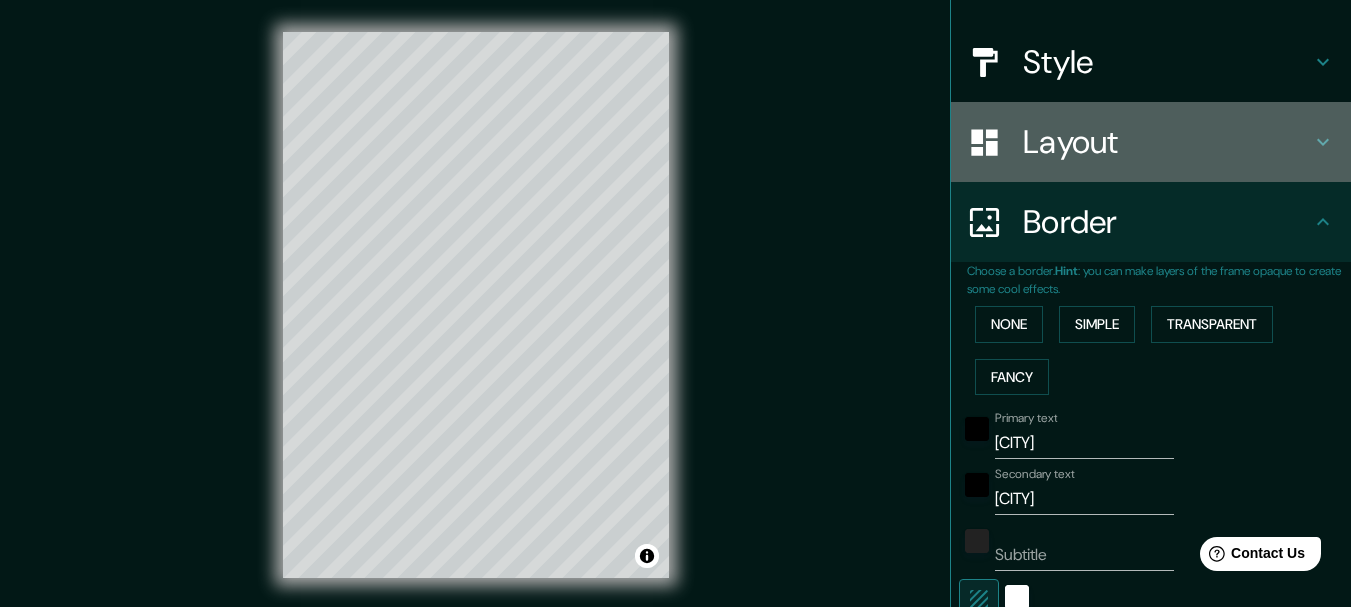 click on "Layout" at bounding box center [1151, 142] 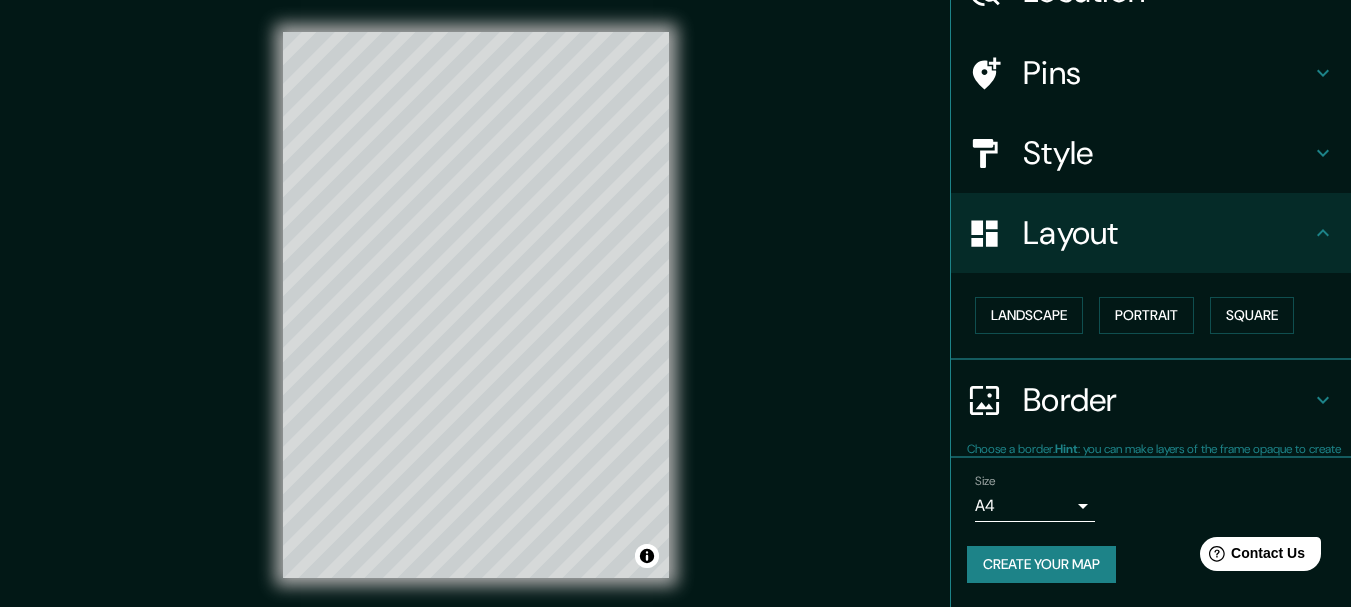 scroll, scrollTop: 112, scrollLeft: 0, axis: vertical 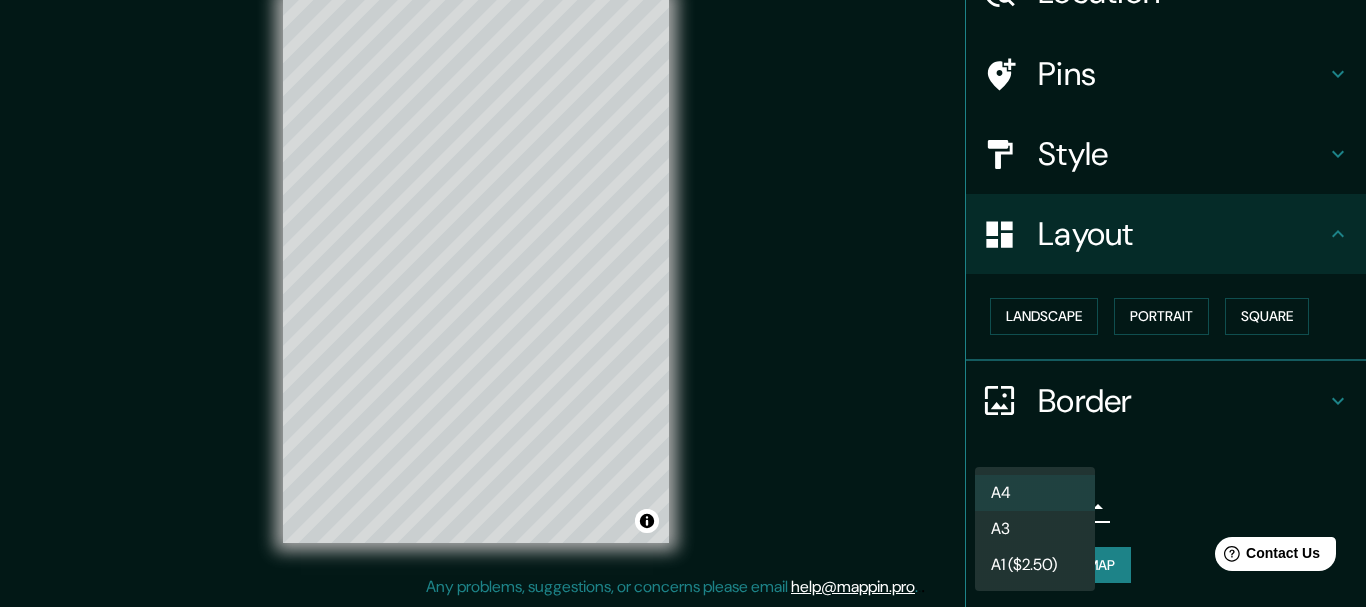 click on "Mappin Location [CITY], [STATE], [COUNTRY] Pins Style Layout Landscape Portrait Square Border Choose a border. Hint : you can make layers of the frame opaque to create some cool effects. None Simple Transparent Fancy Primary text [CITY] Secondary text [STATE] Subtitle Add frame layer Size A4 single Create your map © Mapbox © OpenStreetMap Improve this map Any problems, suggestions, or concerns please email help@mappin.pro . . . A4 A3 A1 ($2.50)" at bounding box center [683, 268] 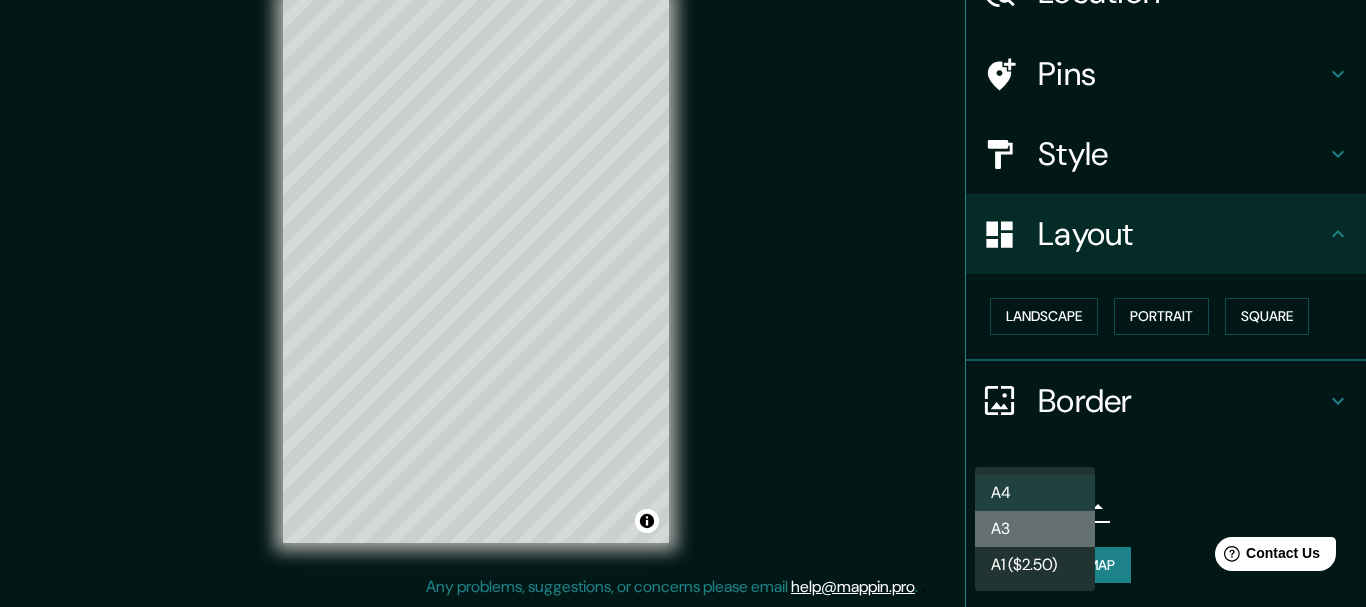 click on "A3" at bounding box center (1035, 529) 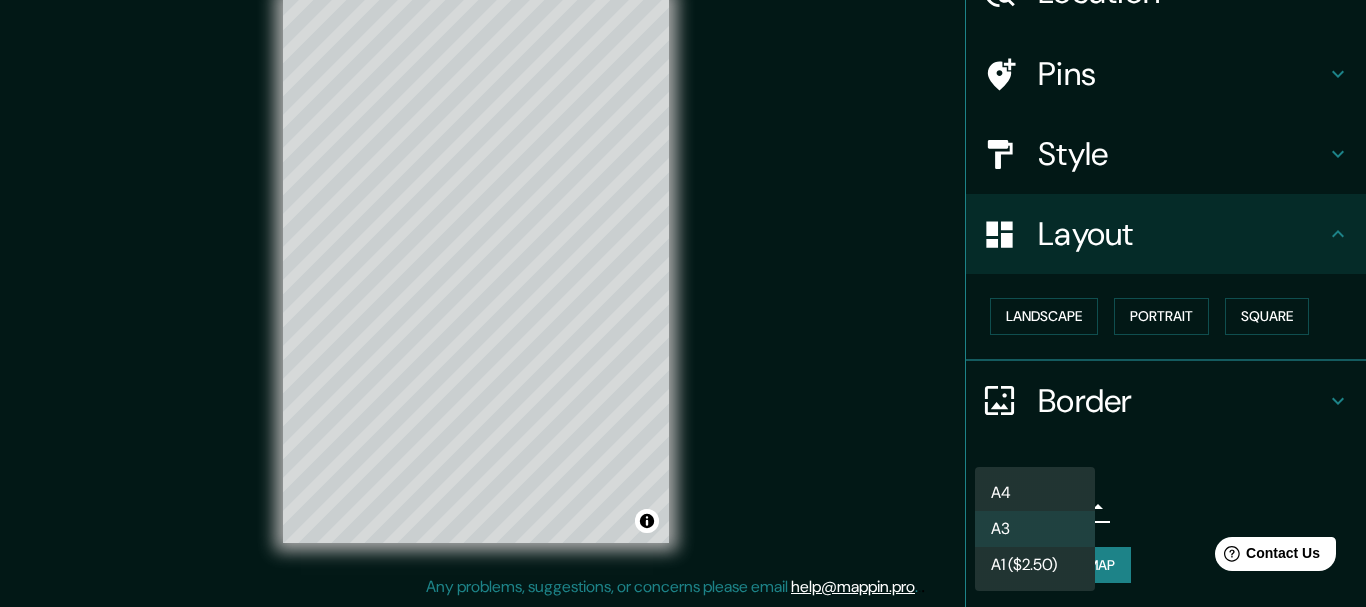 click on "Mappin Location [CITY], [STATE], [COUNTRY] Pins Style Layout Landscape Portrait Square Border Choose a border. Hint : you can make layers of the frame opaque to create some cool effects. None Simple Transparent Fancy Primary text [CITY] Secondary text [STATE] Subtitle Add frame layer Size A3 a4 Create your map © Mapbox © OpenStreetMap Improve this map Any problems, suggestions, or concerns please email help@mappin.pro . . . A4 A3 A1 ($2.50)" at bounding box center (683, 268) 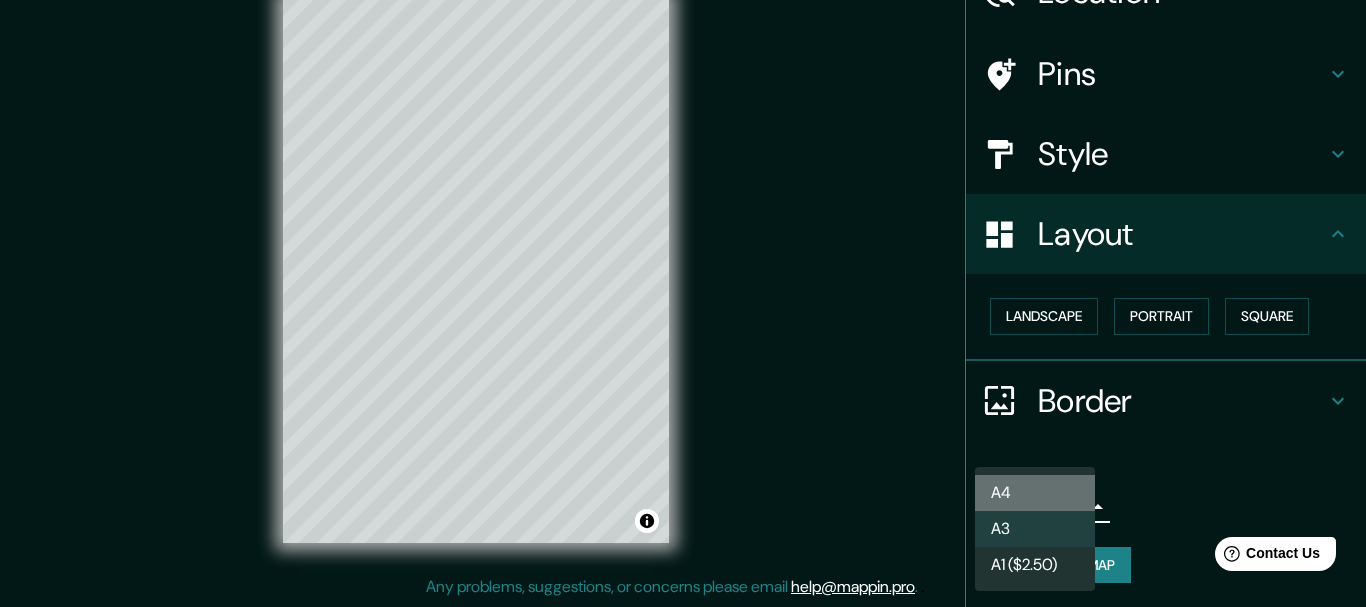 click on "A4" at bounding box center [1035, 493] 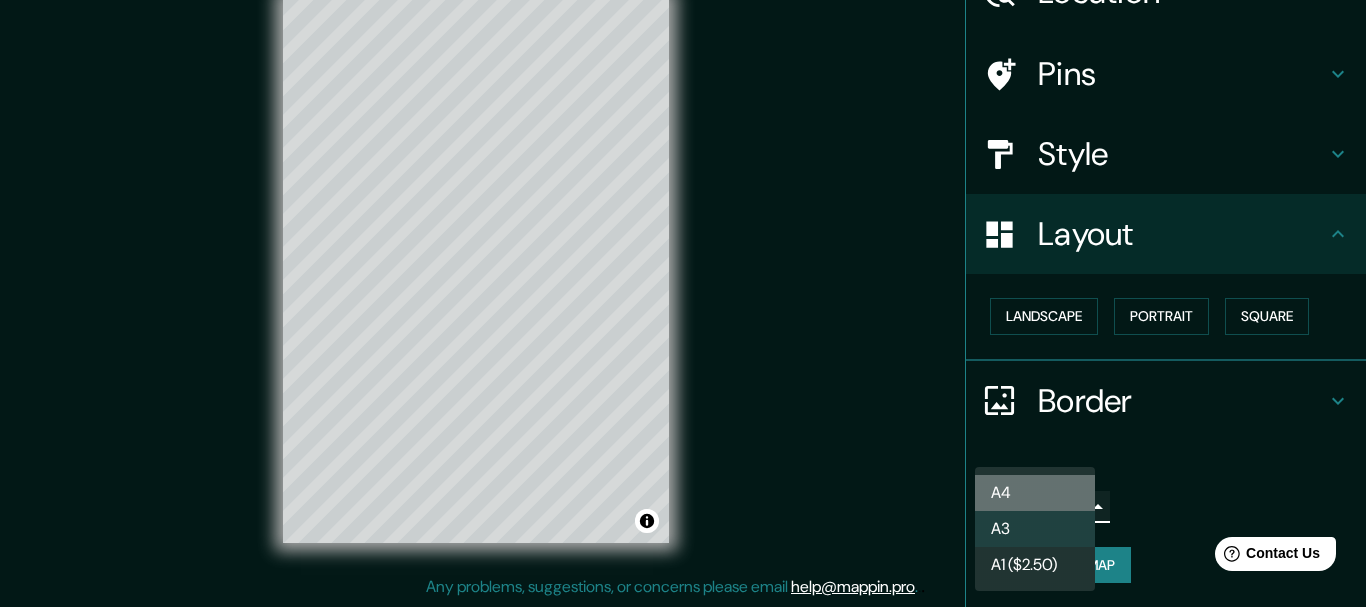 type on "single" 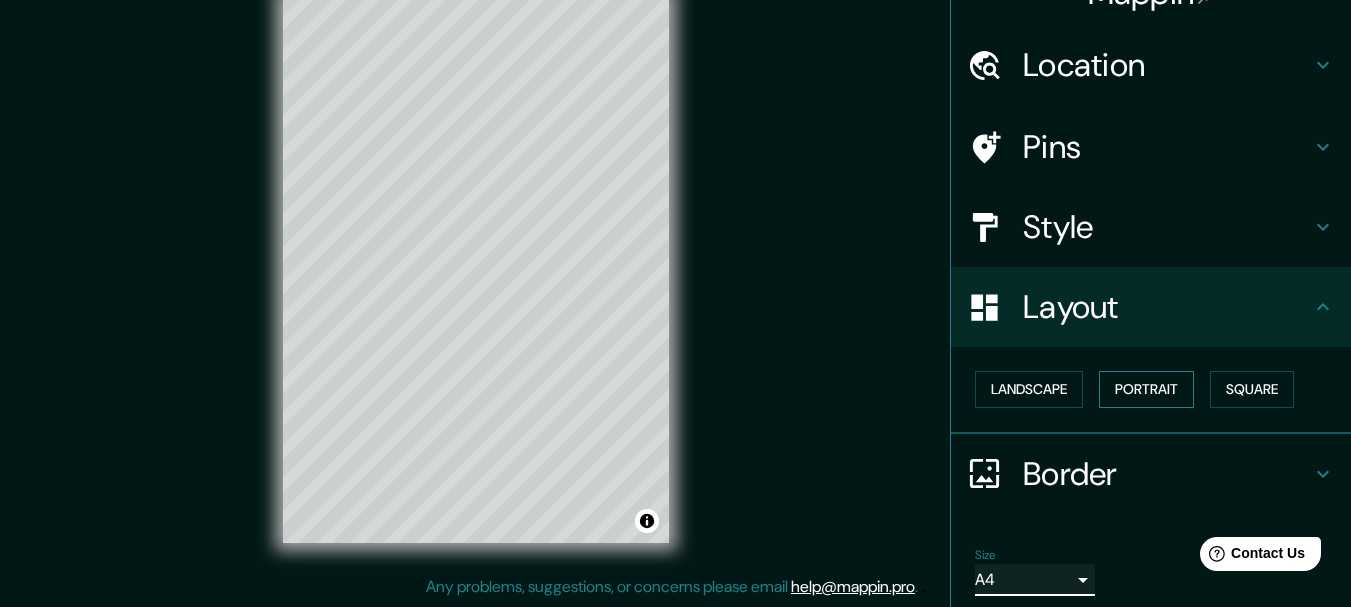 scroll, scrollTop: 31, scrollLeft: 0, axis: vertical 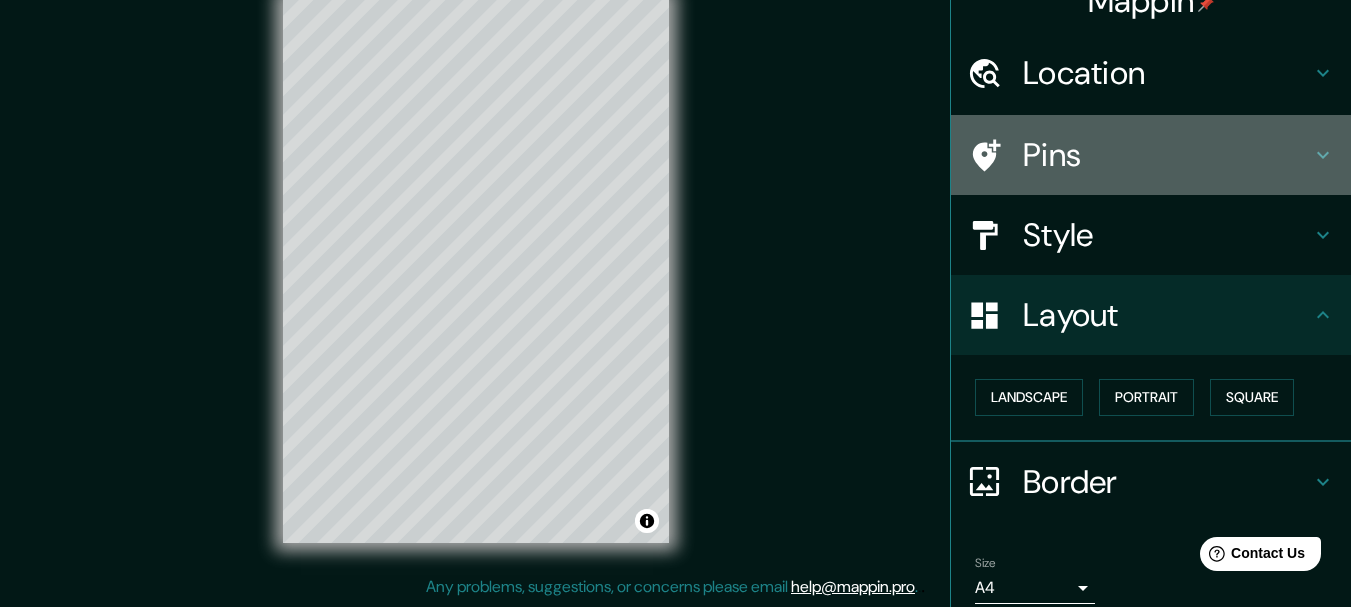 click on "Pins" at bounding box center [1167, 155] 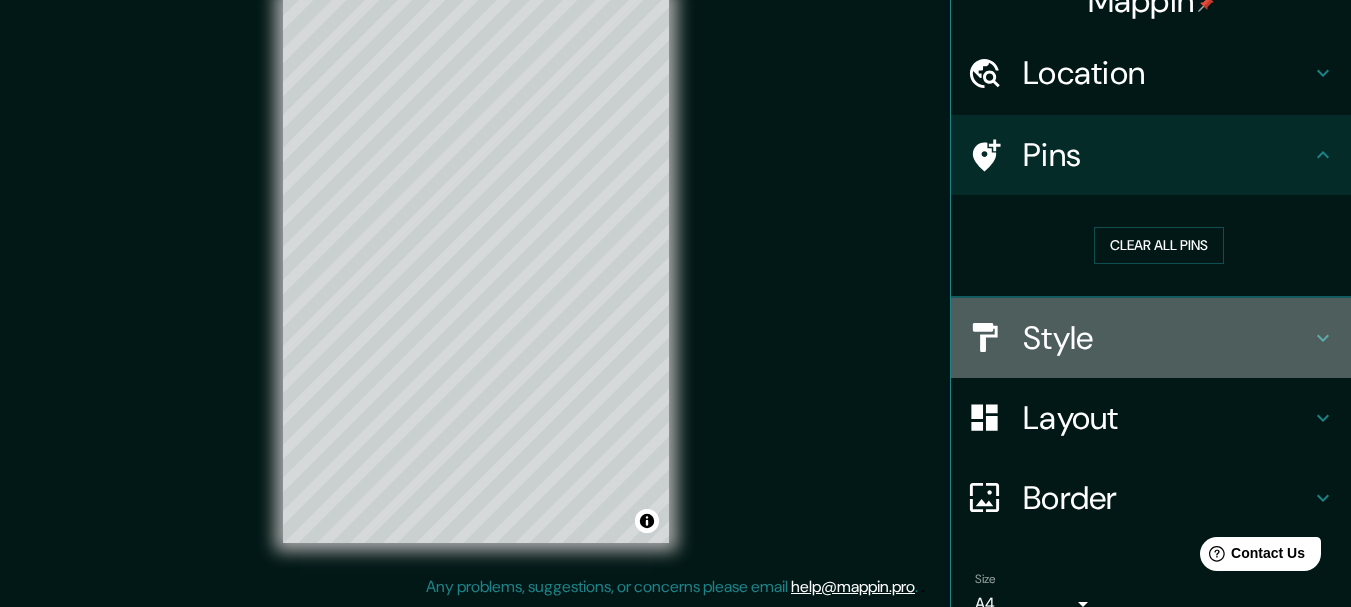 click on "Style" at bounding box center (1167, 338) 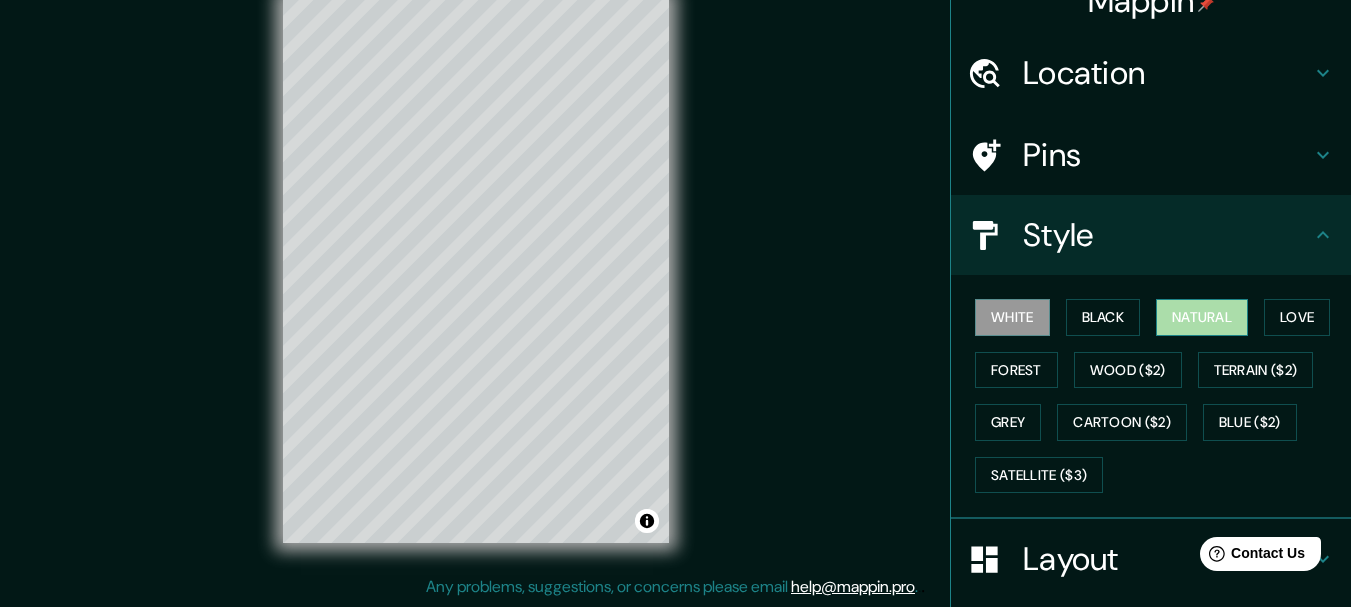 click on "Natural" at bounding box center [1202, 317] 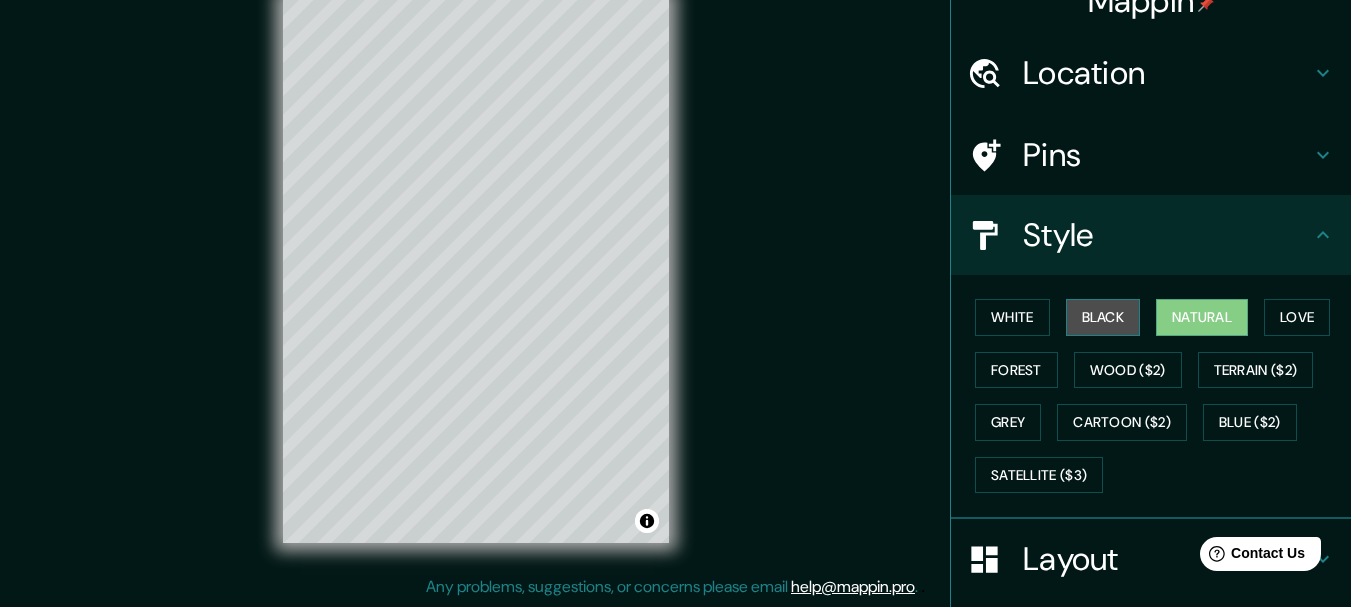 click on "Black" at bounding box center (1103, 317) 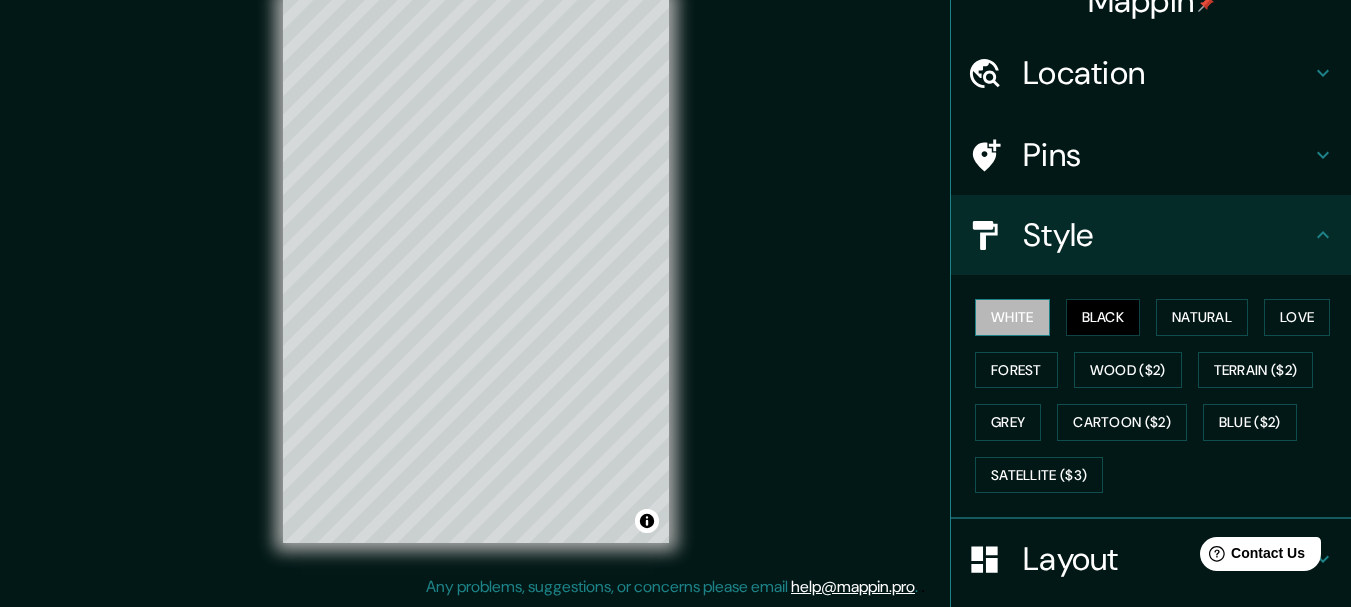click on "White" at bounding box center (1012, 317) 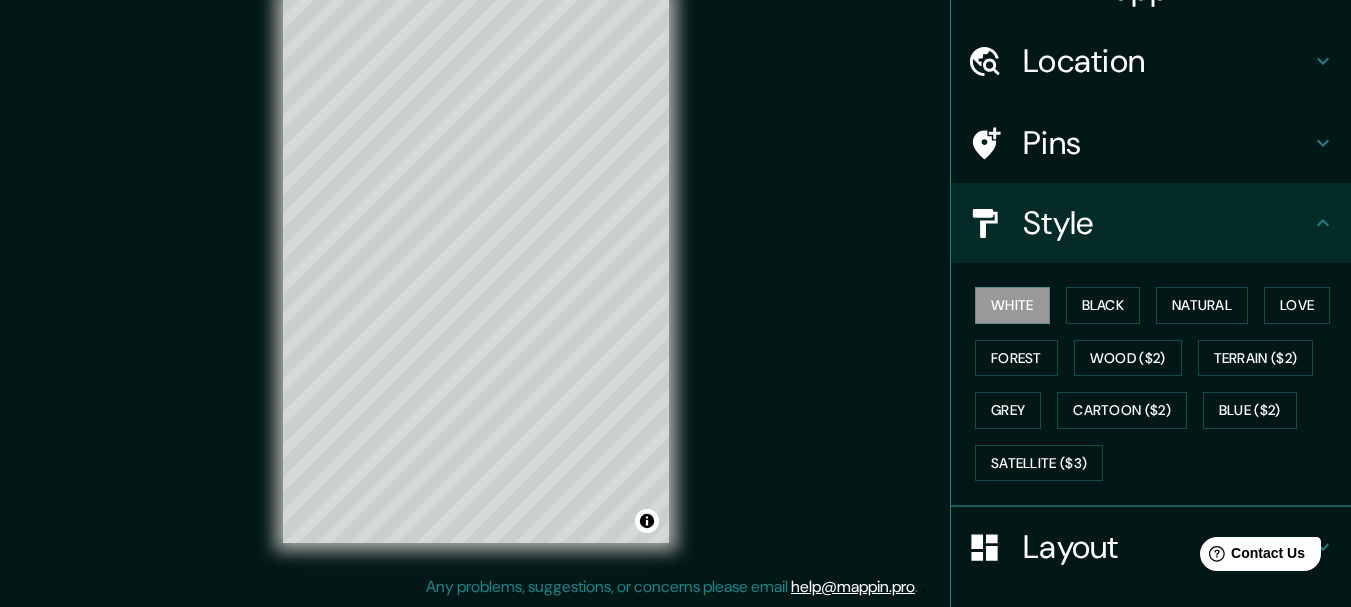 scroll, scrollTop: 0, scrollLeft: 0, axis: both 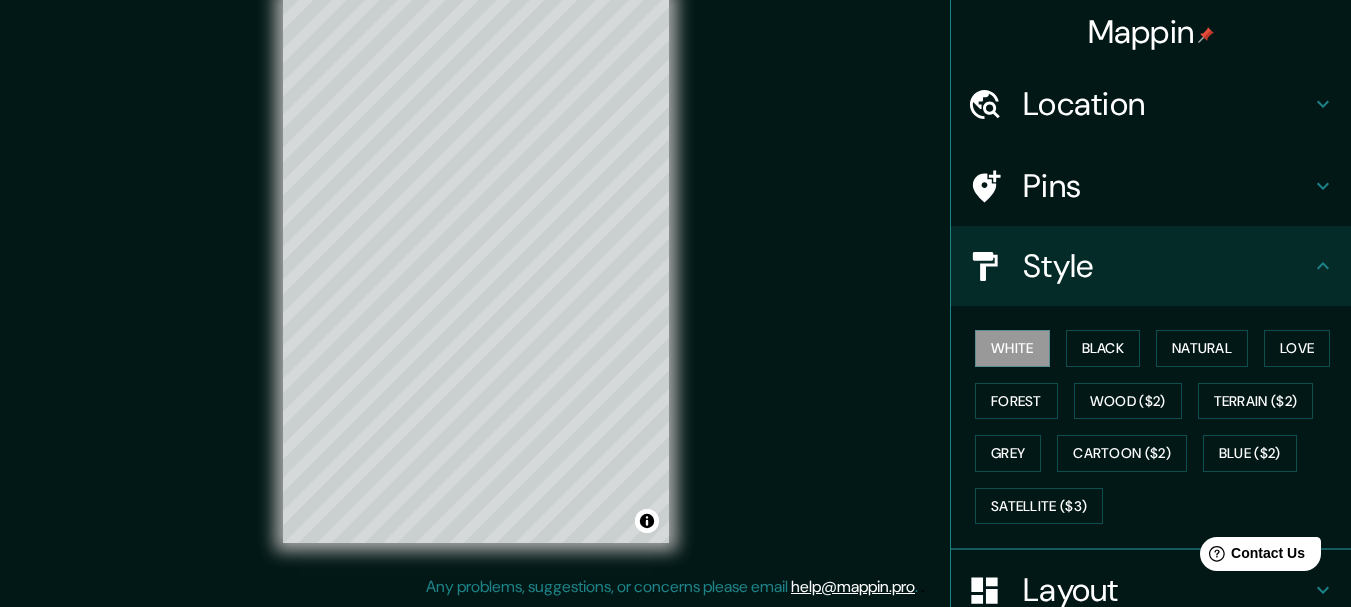 click on "Pins" at bounding box center [1167, 186] 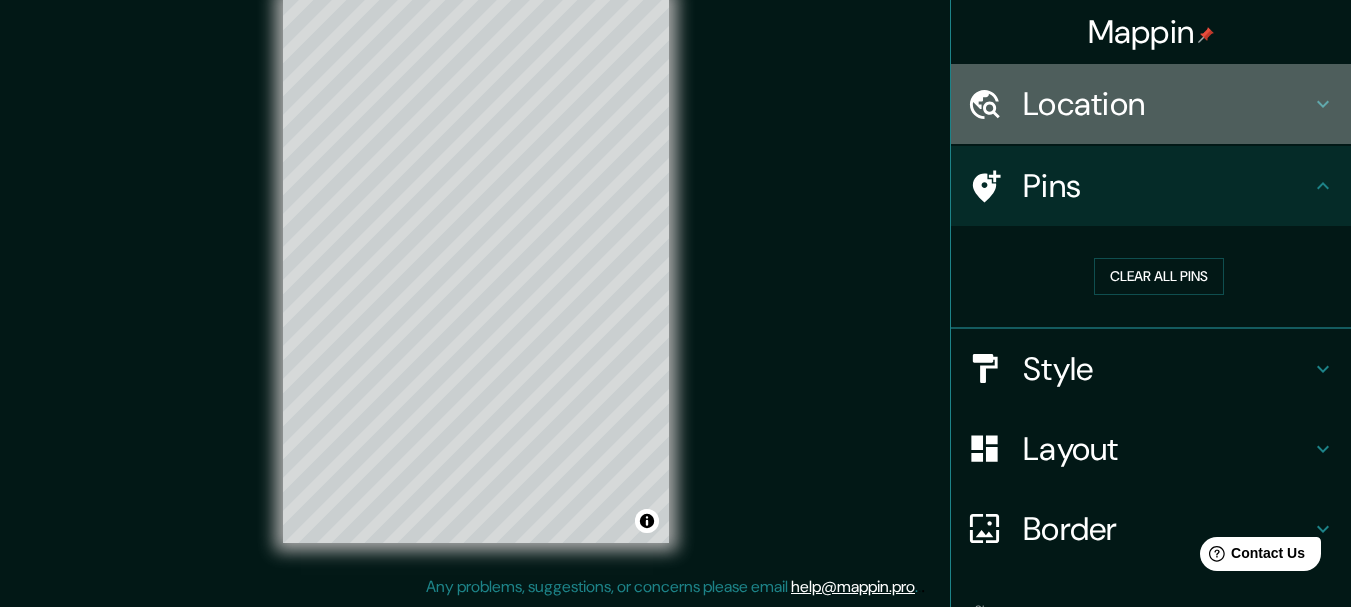click on "Location" at bounding box center [1167, 104] 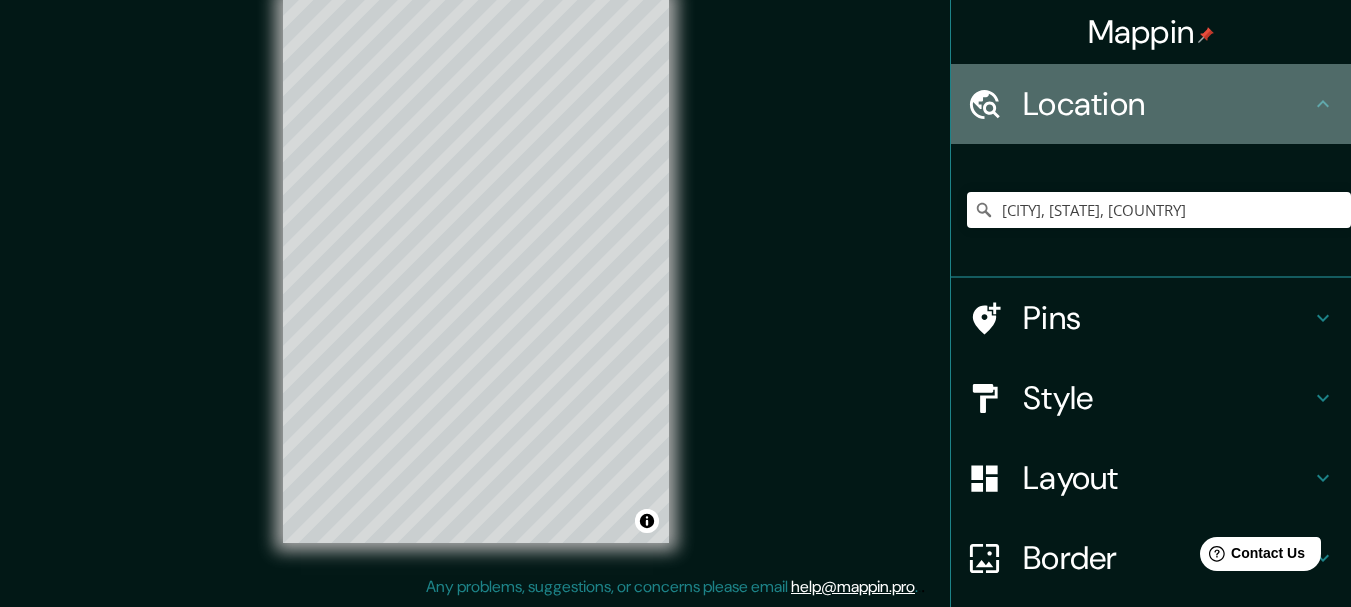 click on "Location" at bounding box center (1167, 104) 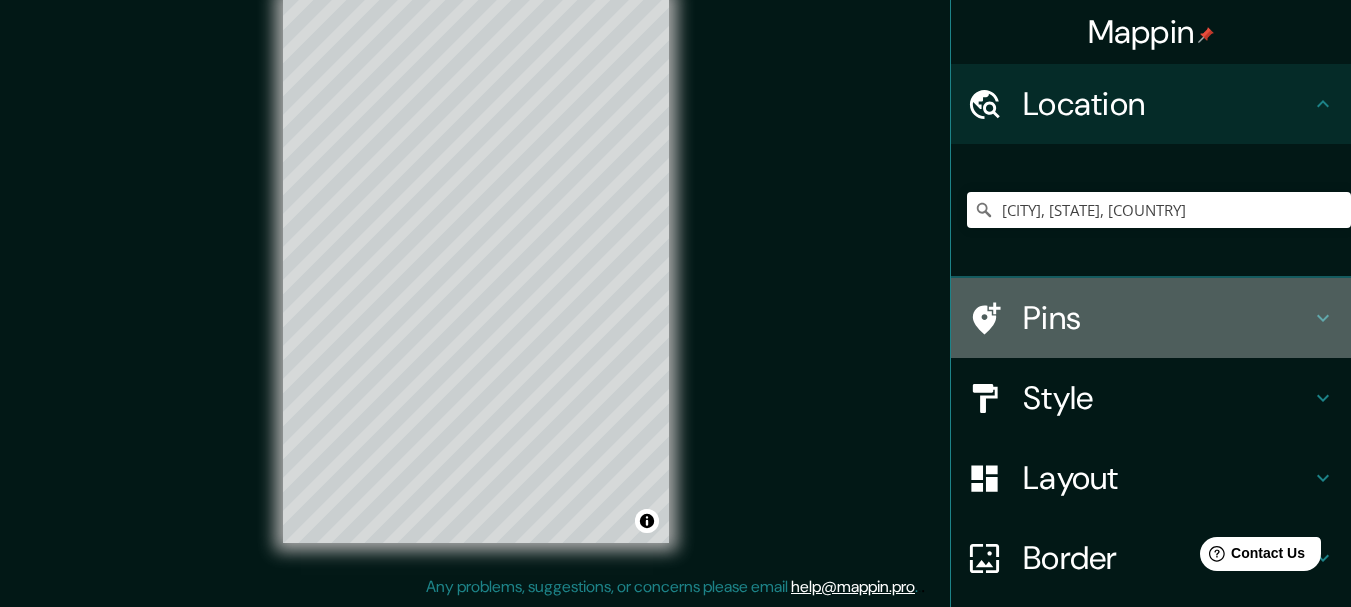 click on "Pins" at bounding box center [1151, 318] 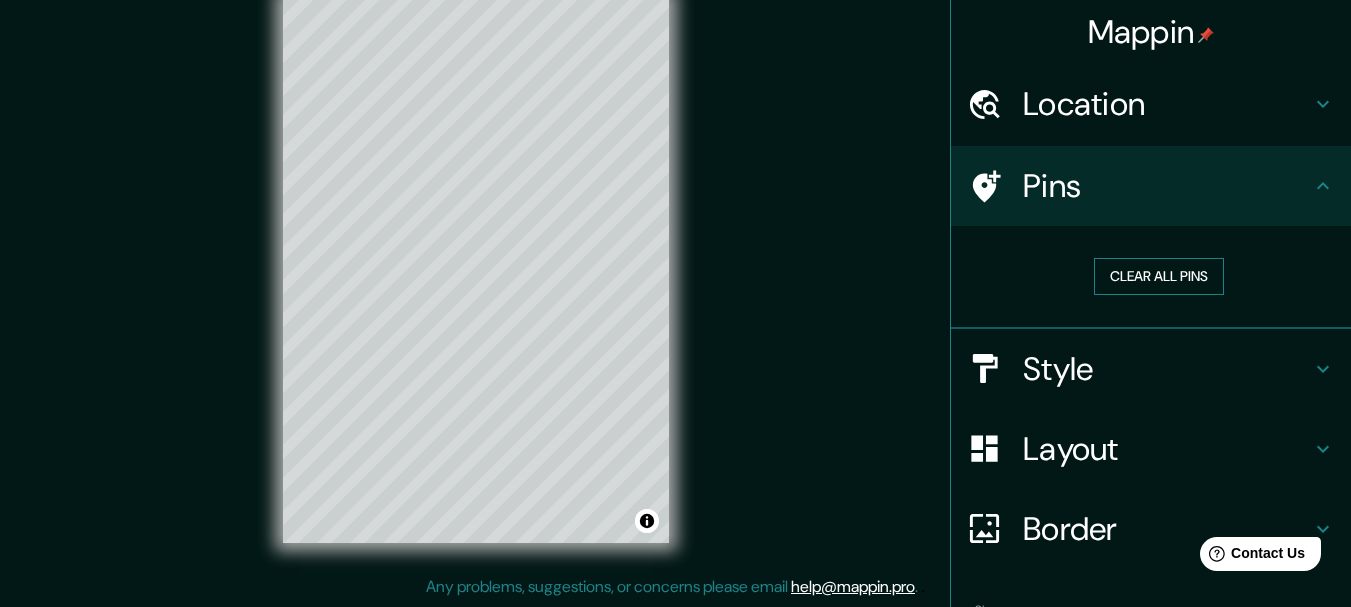 click on "Clear all pins" at bounding box center (1159, 276) 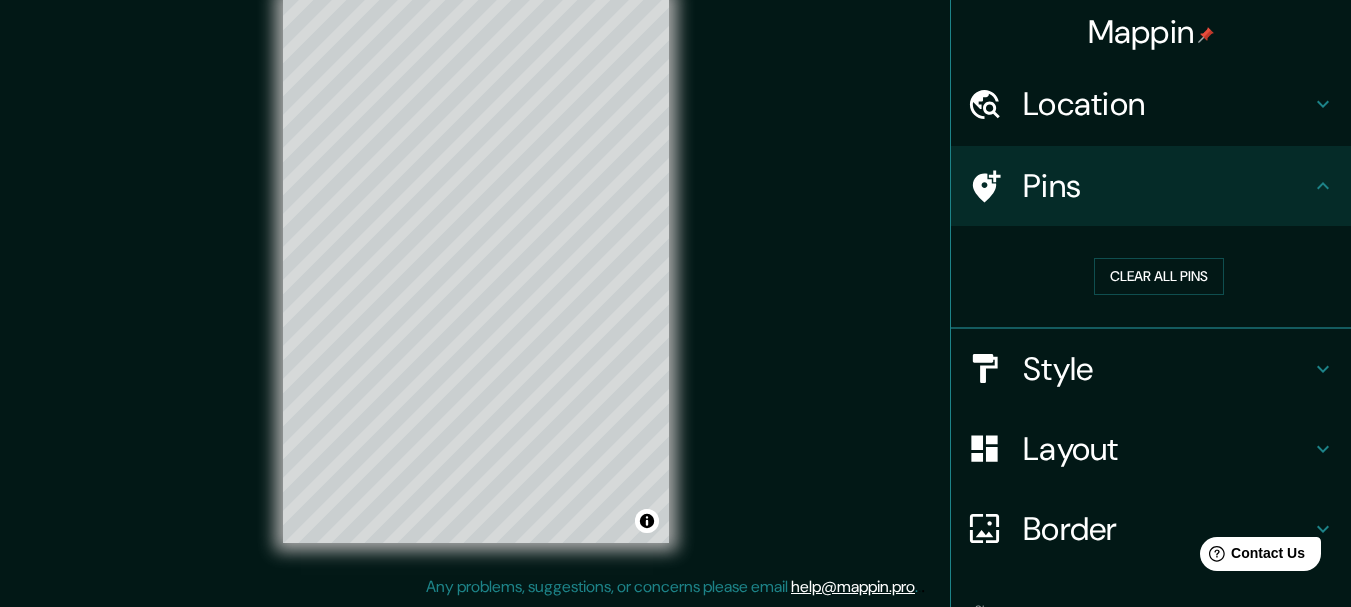 scroll, scrollTop: 128, scrollLeft: 0, axis: vertical 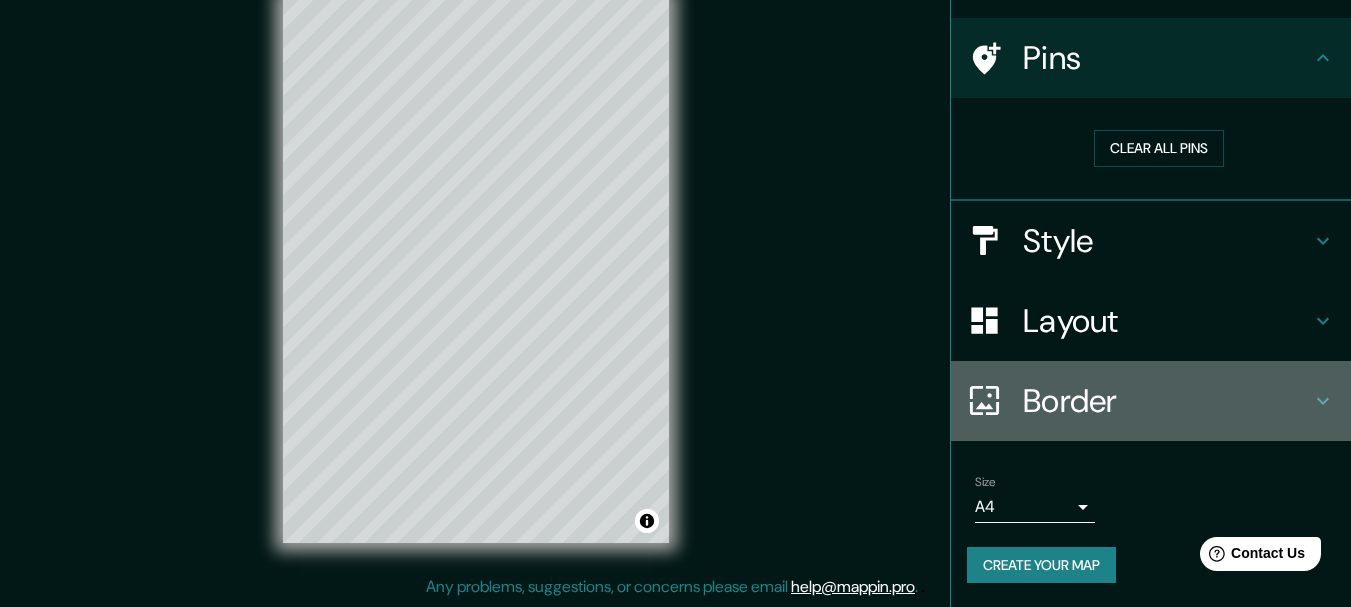 click on "Border" at bounding box center [1167, 401] 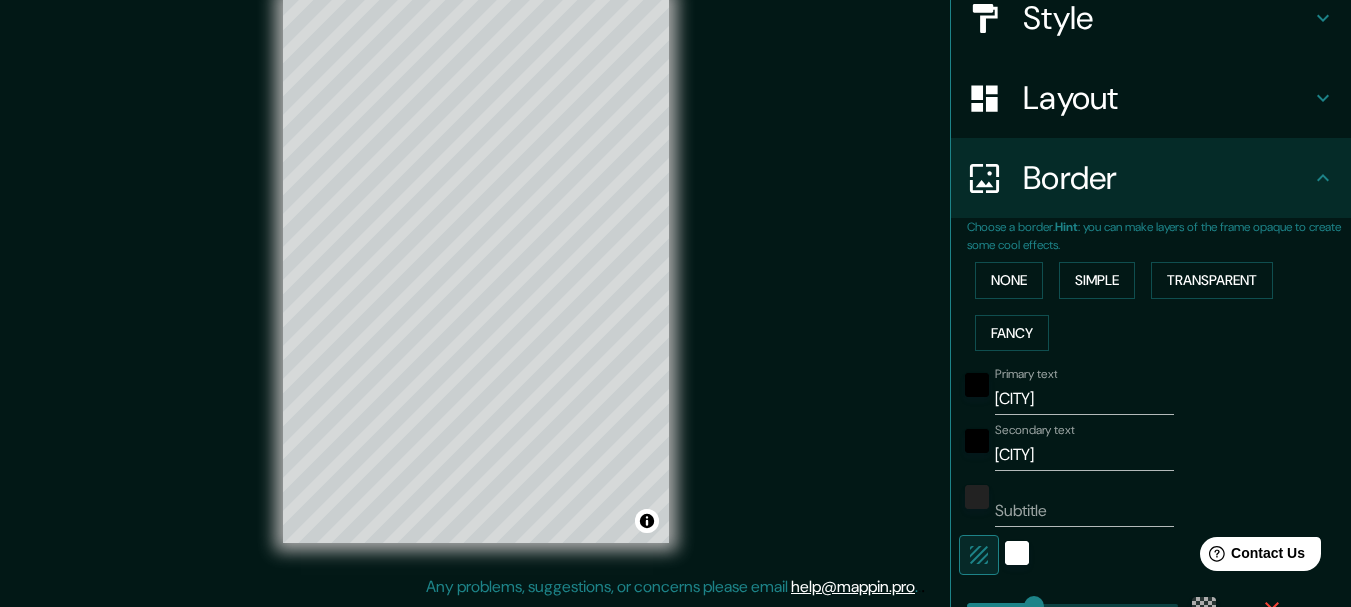 scroll, scrollTop: 0, scrollLeft: 0, axis: both 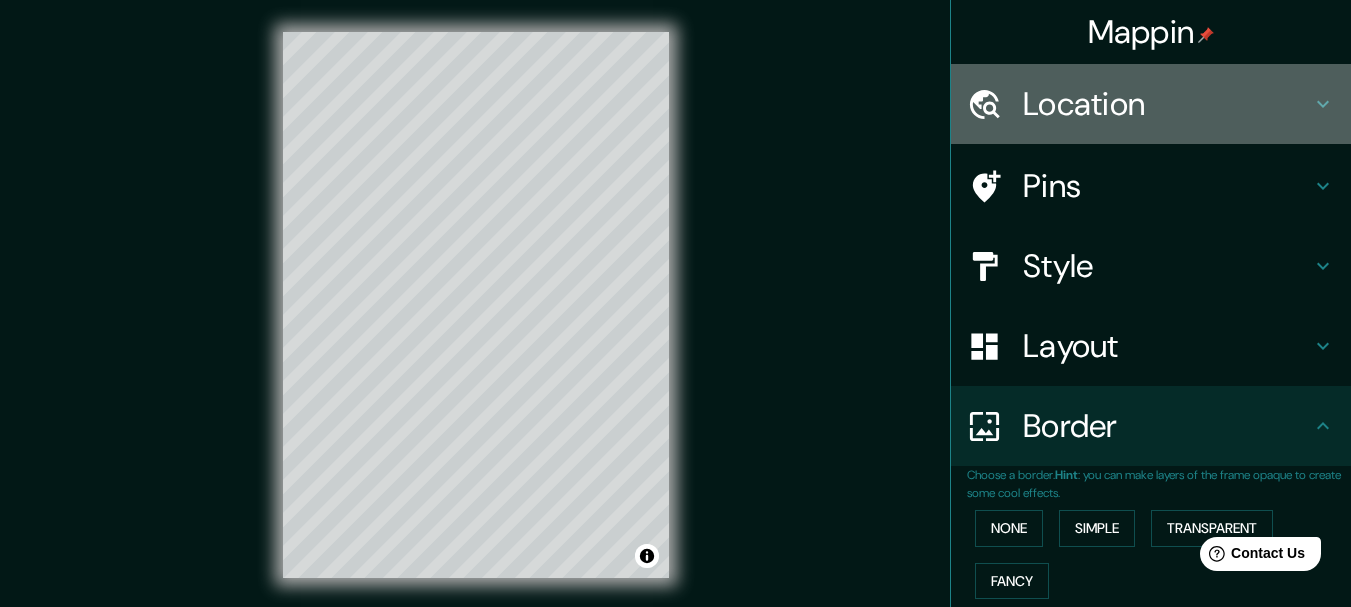 click on "Location" at bounding box center (1167, 104) 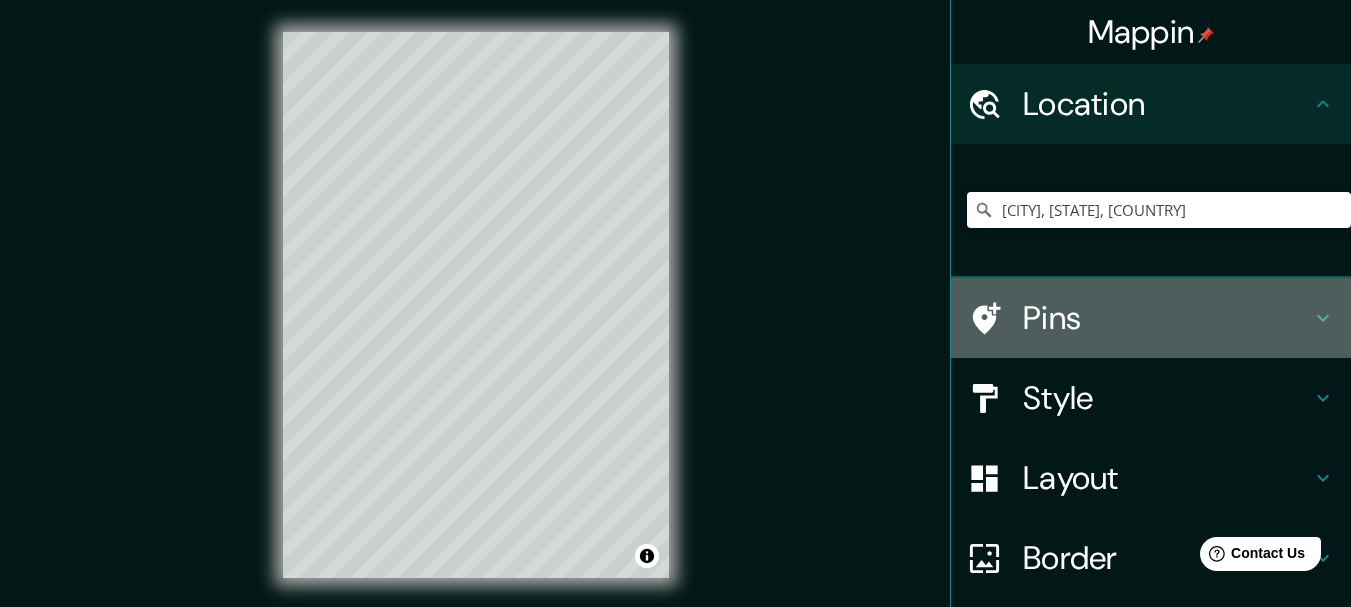 click on "Pins" at bounding box center (1167, 318) 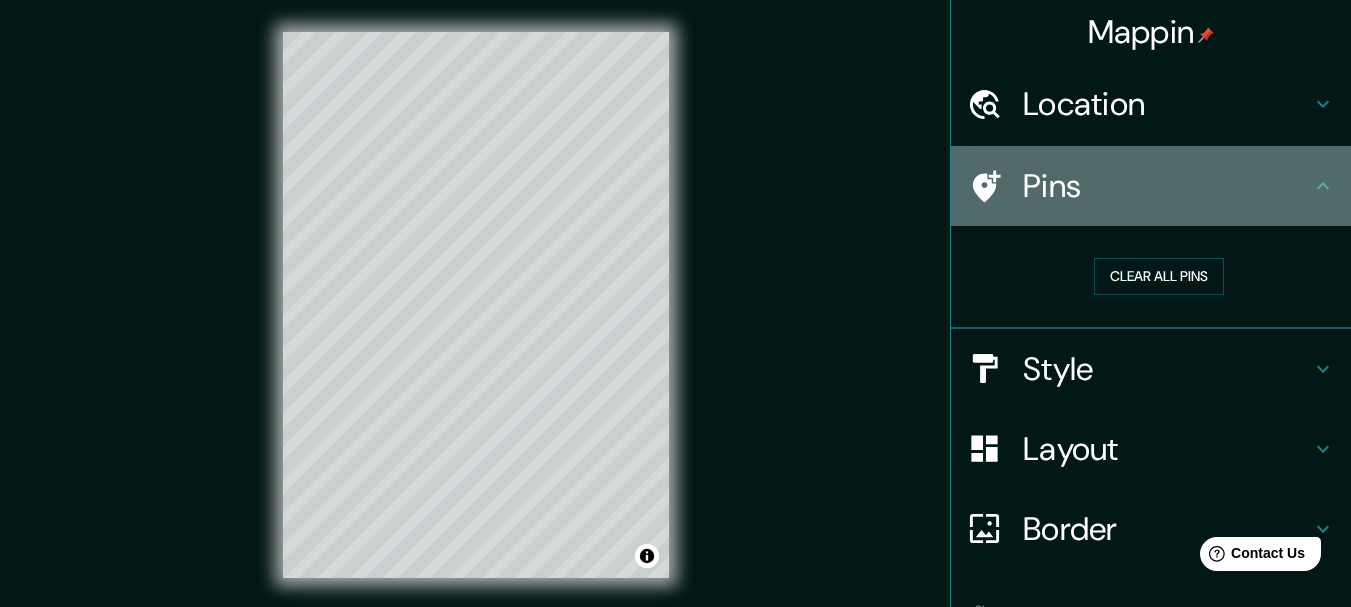 click on "Pins" at bounding box center [1167, 186] 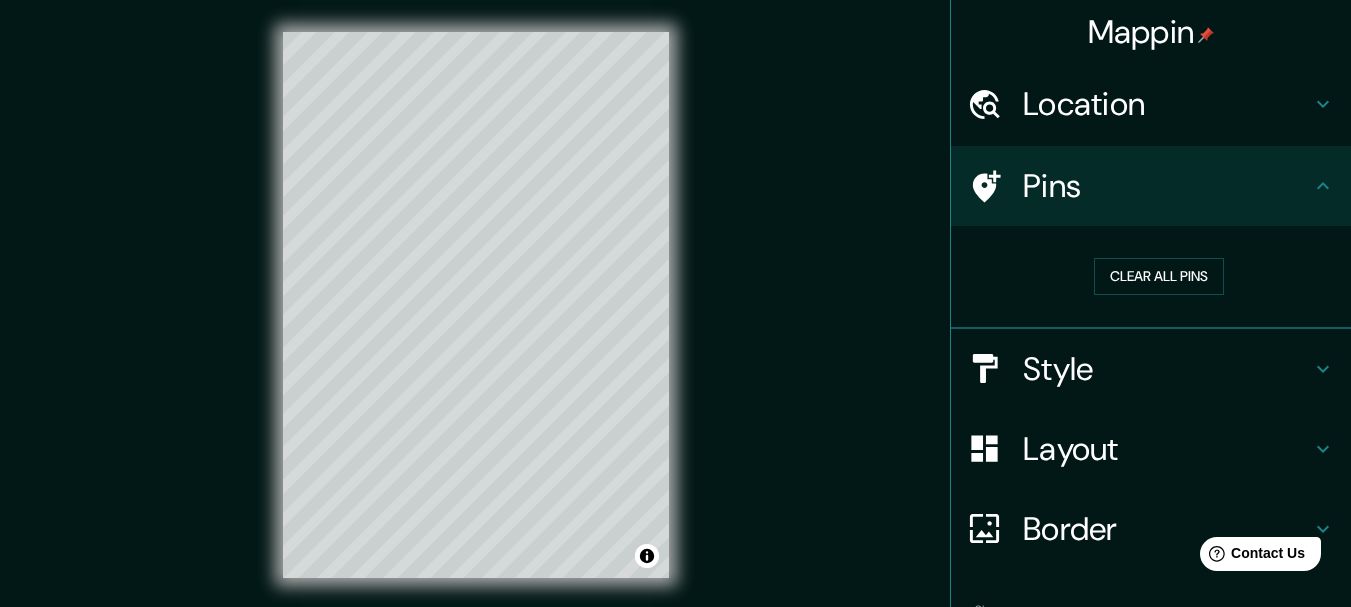 click on "Style" at bounding box center [1167, 369] 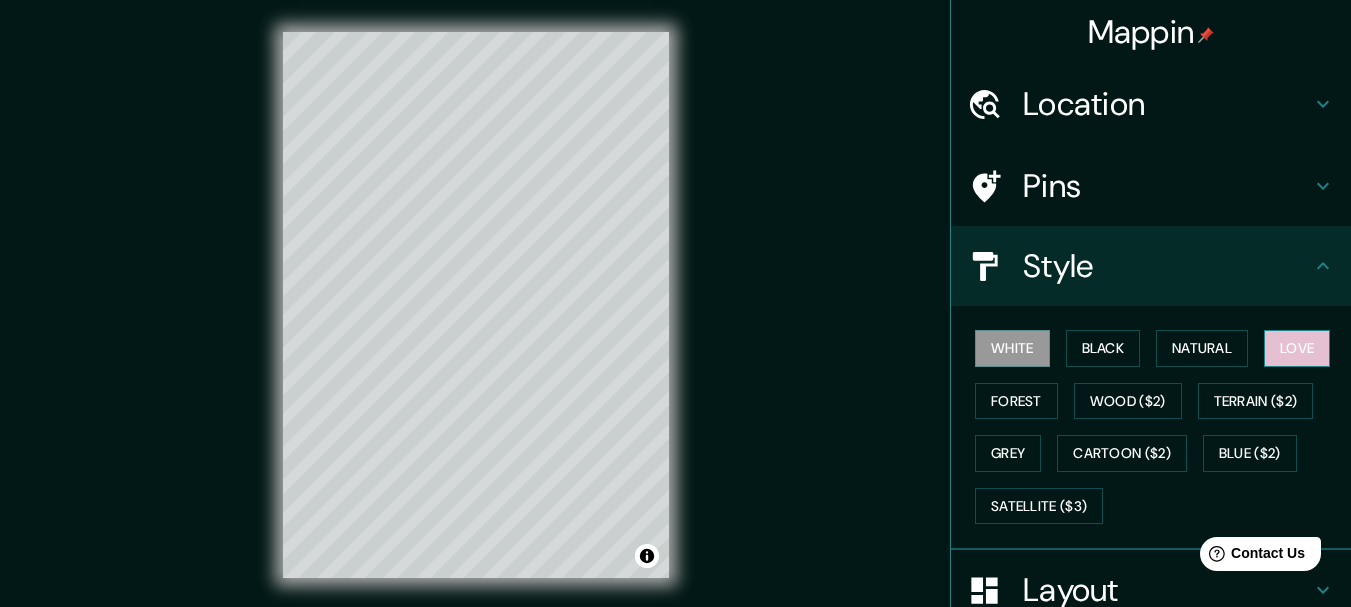 click on "Love" at bounding box center [1297, 348] 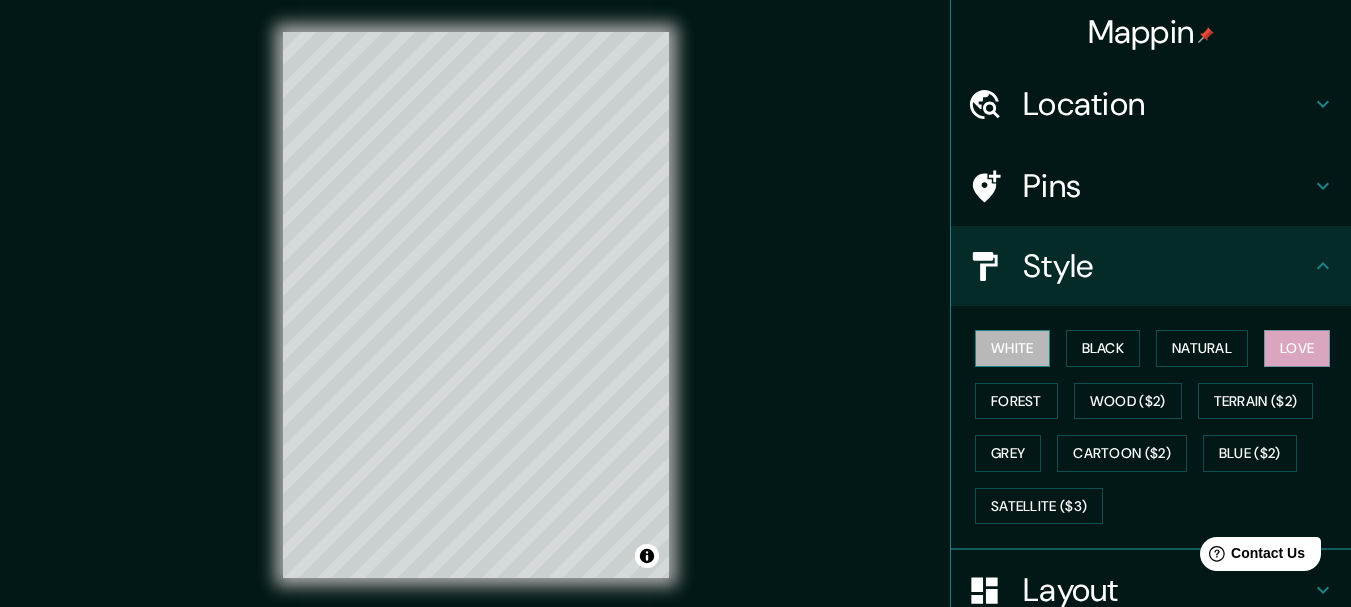 click on "White" at bounding box center (1012, 348) 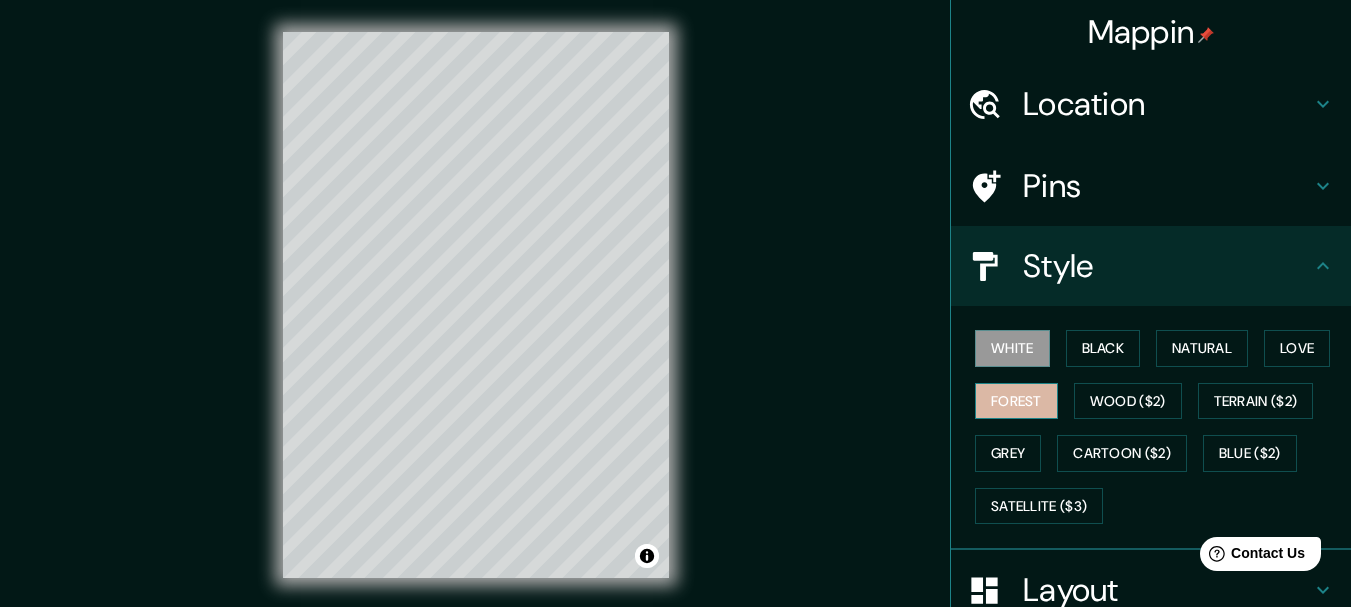 click on "Forest" at bounding box center (1016, 401) 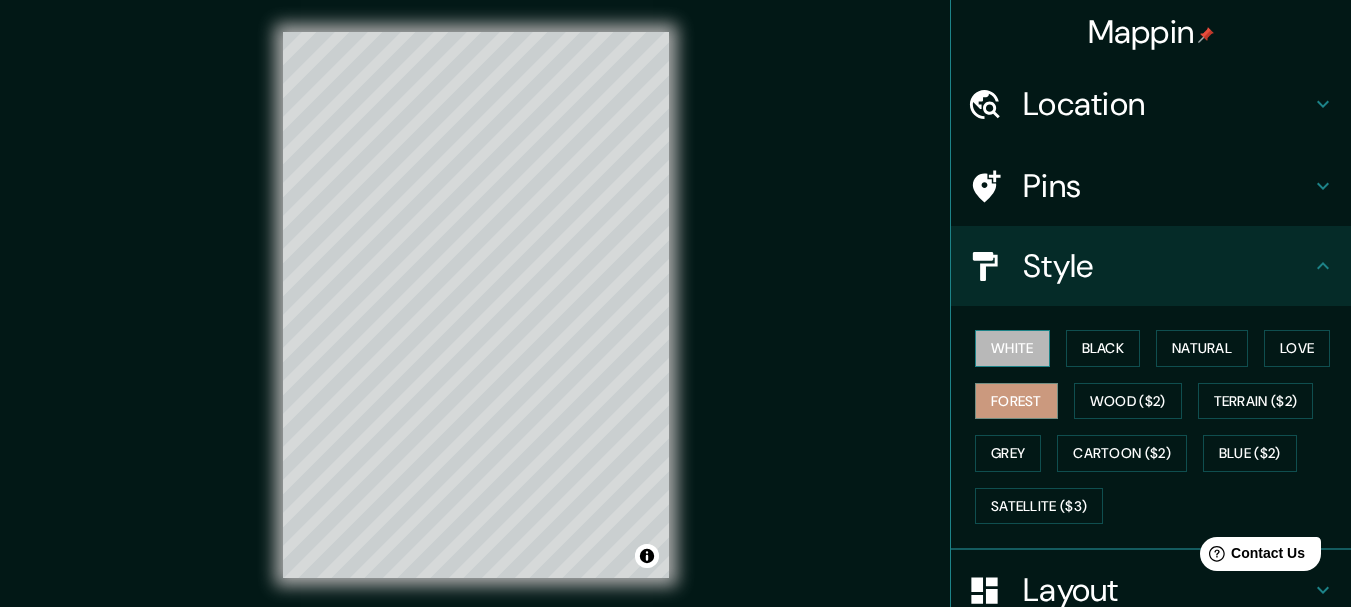 click on "White" at bounding box center (1012, 348) 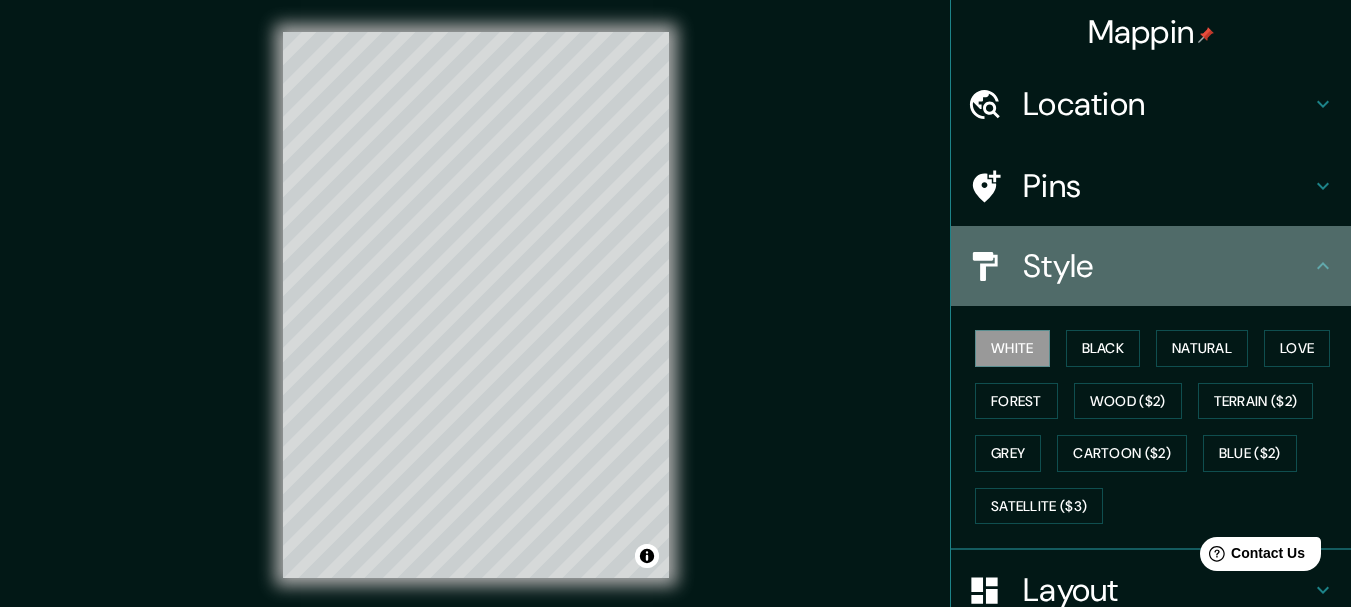 click on "Style" at bounding box center [1151, 266] 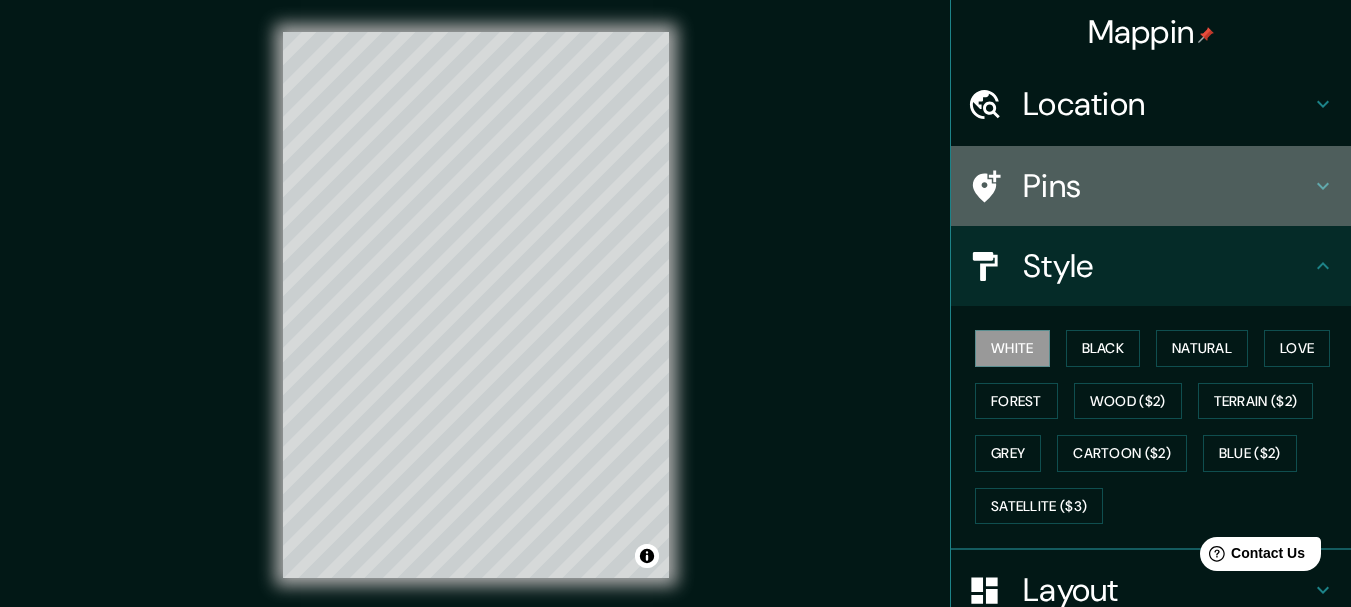 click on "Pins" at bounding box center [1167, 186] 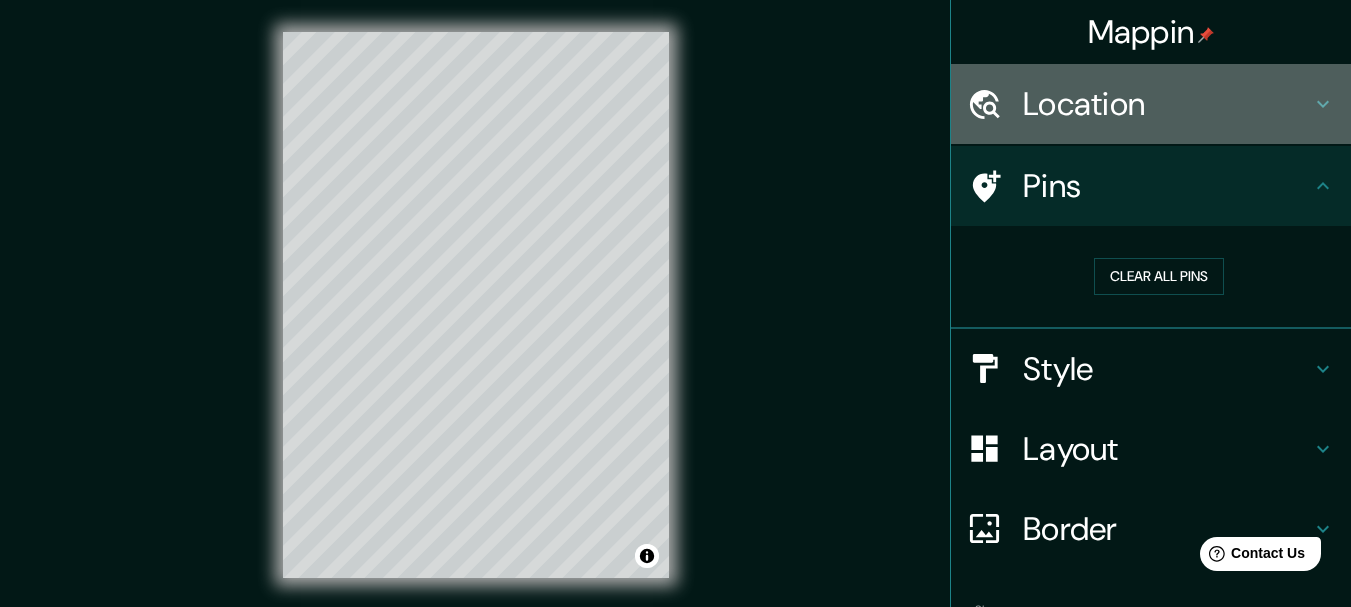 click on "Location" at bounding box center (1167, 104) 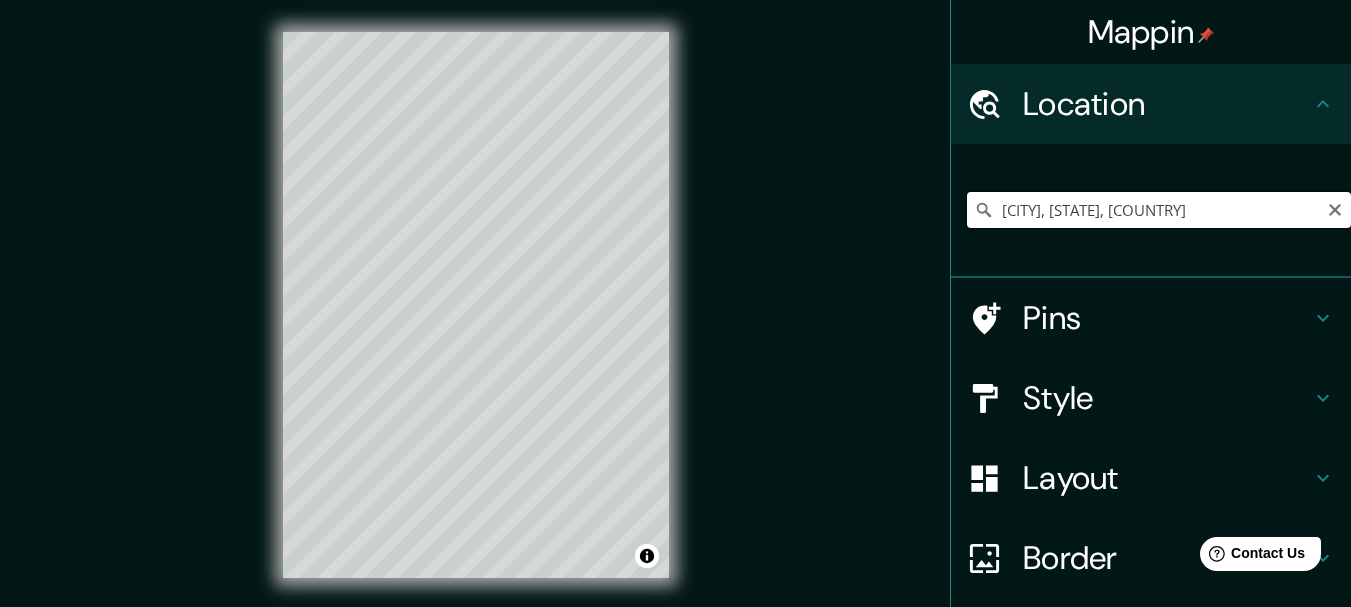 click on "[CITY], [STATE], [COUNTRY]" at bounding box center [1159, 210] 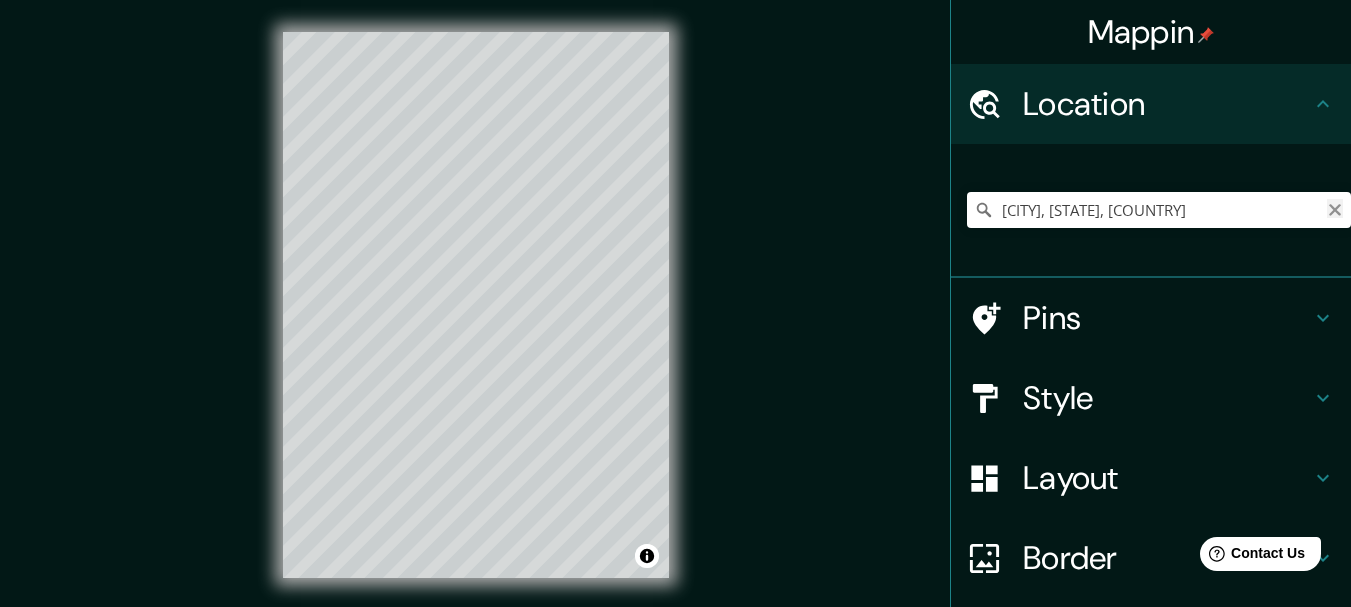 click 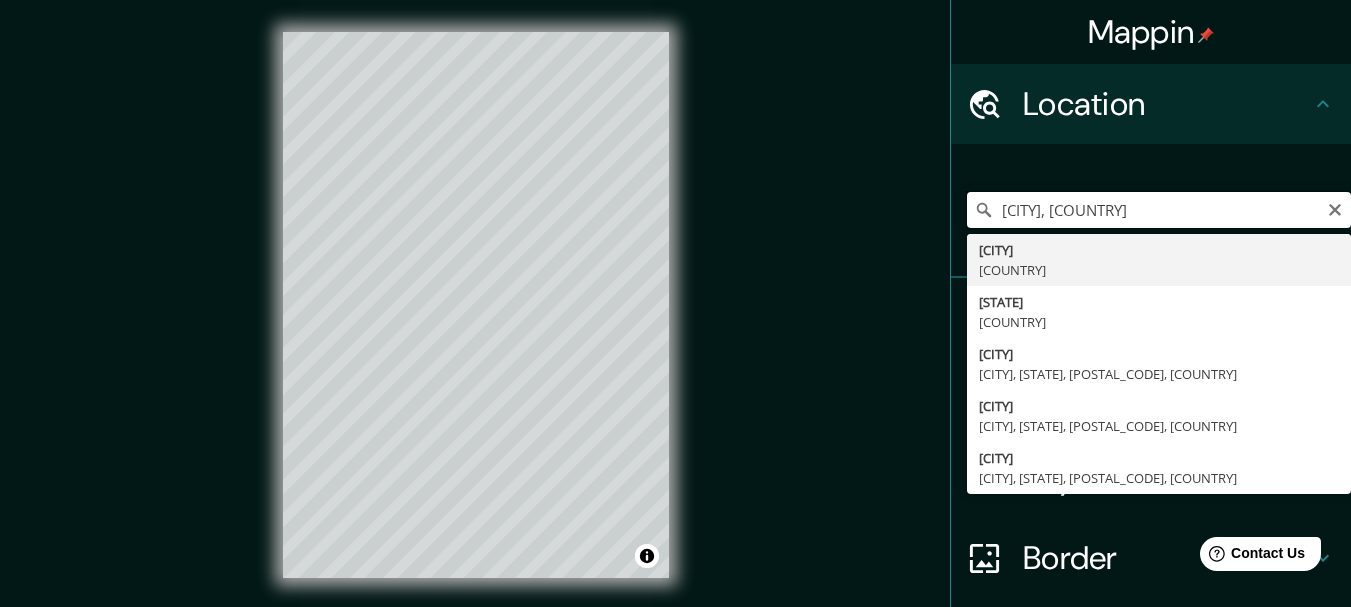 click on "[CITY], [COUNTRY]" at bounding box center (1159, 210) 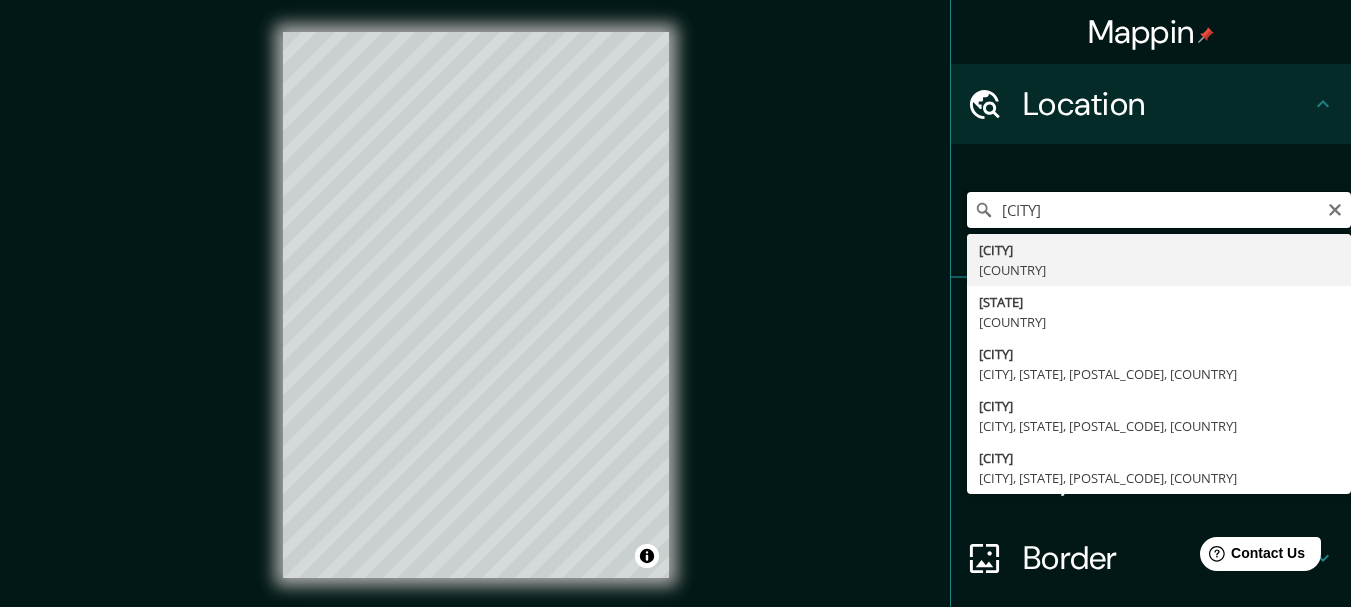 type on "B" 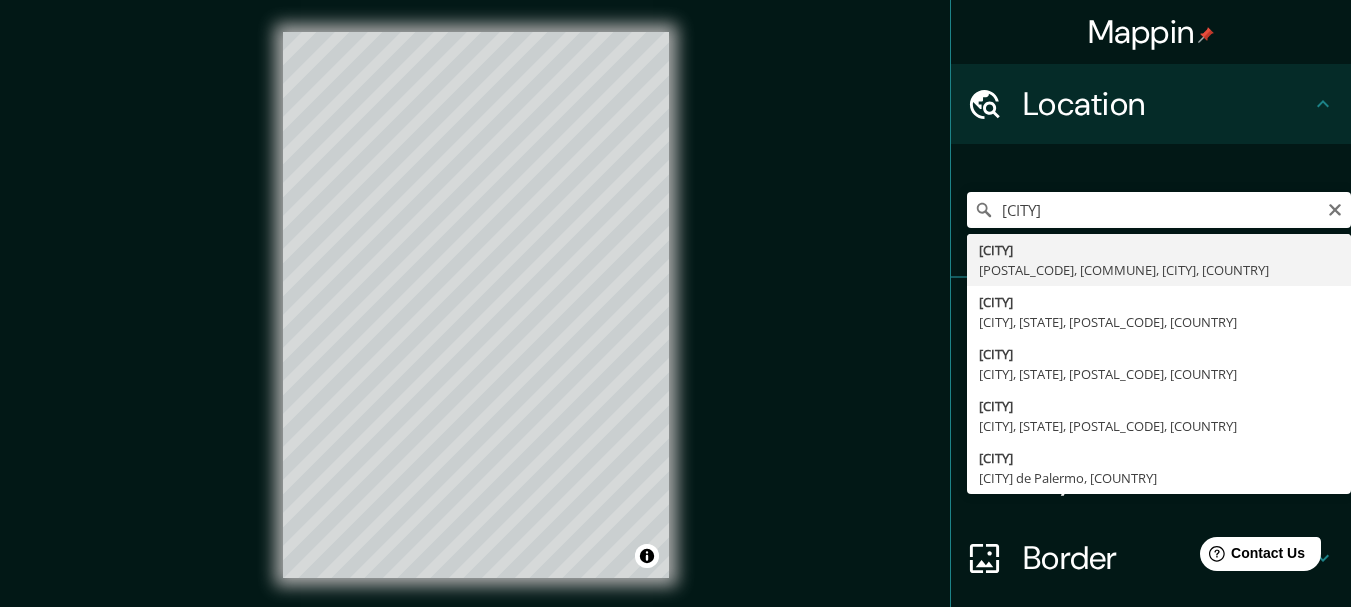 type on "[CITY], [POSTAL_CODE], [COMMUNE], [CITY], [COUNTRY]" 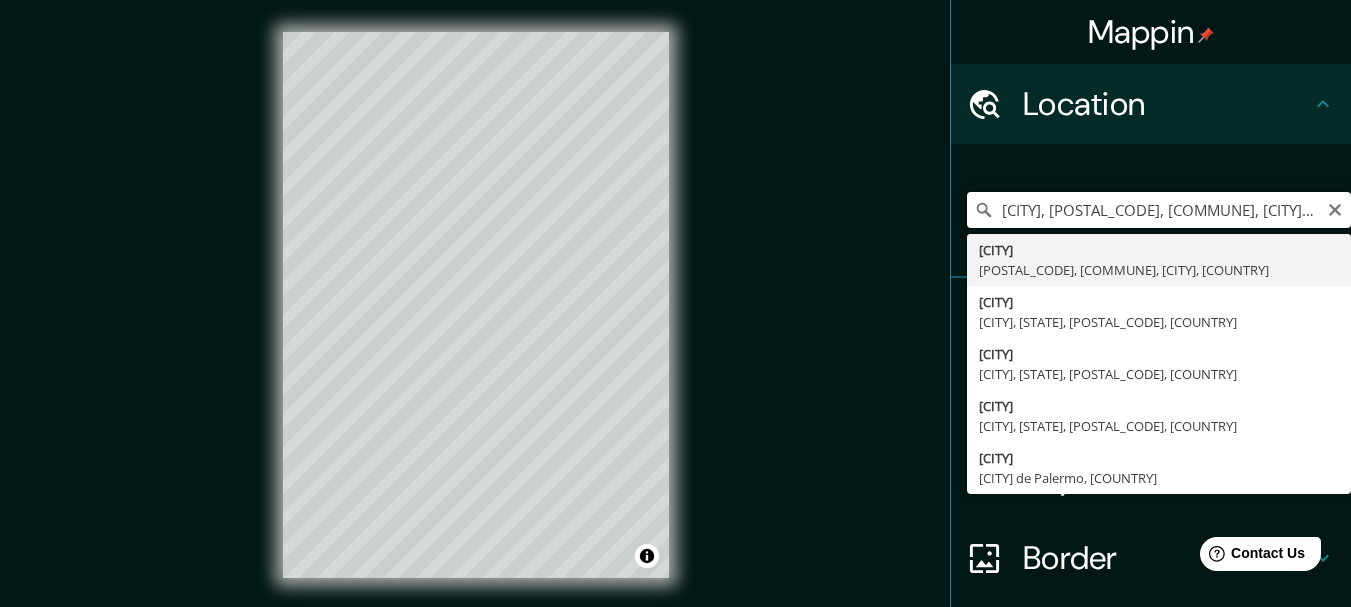 scroll, scrollTop: 0, scrollLeft: 0, axis: both 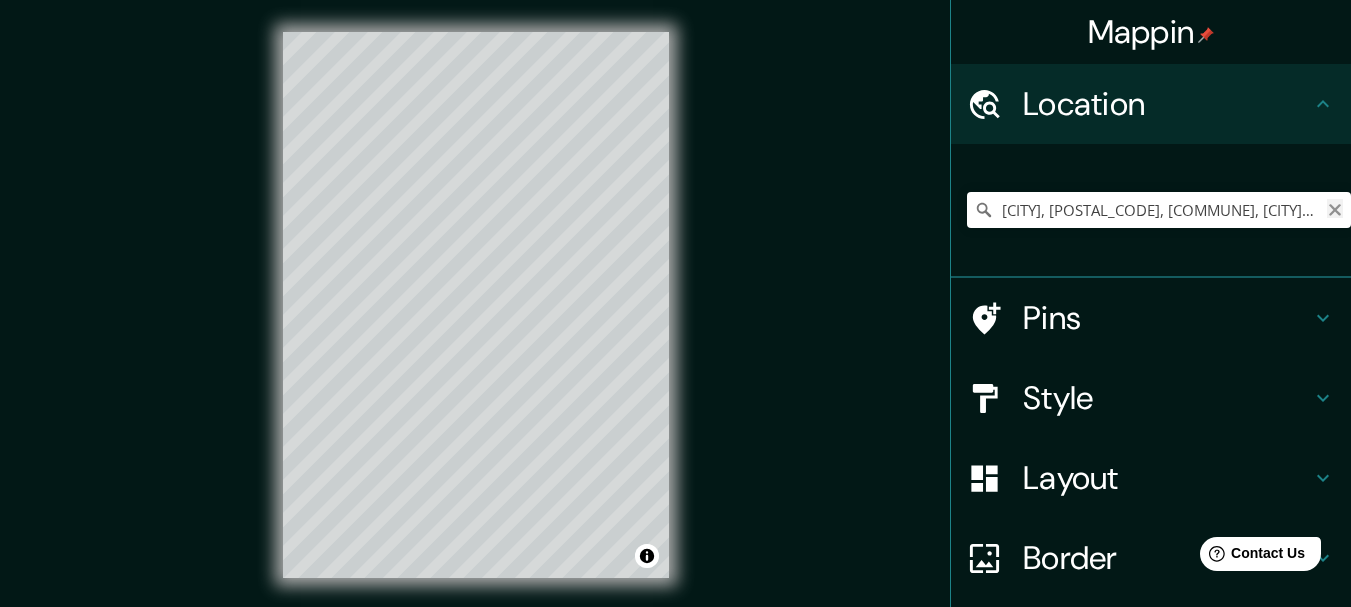 click 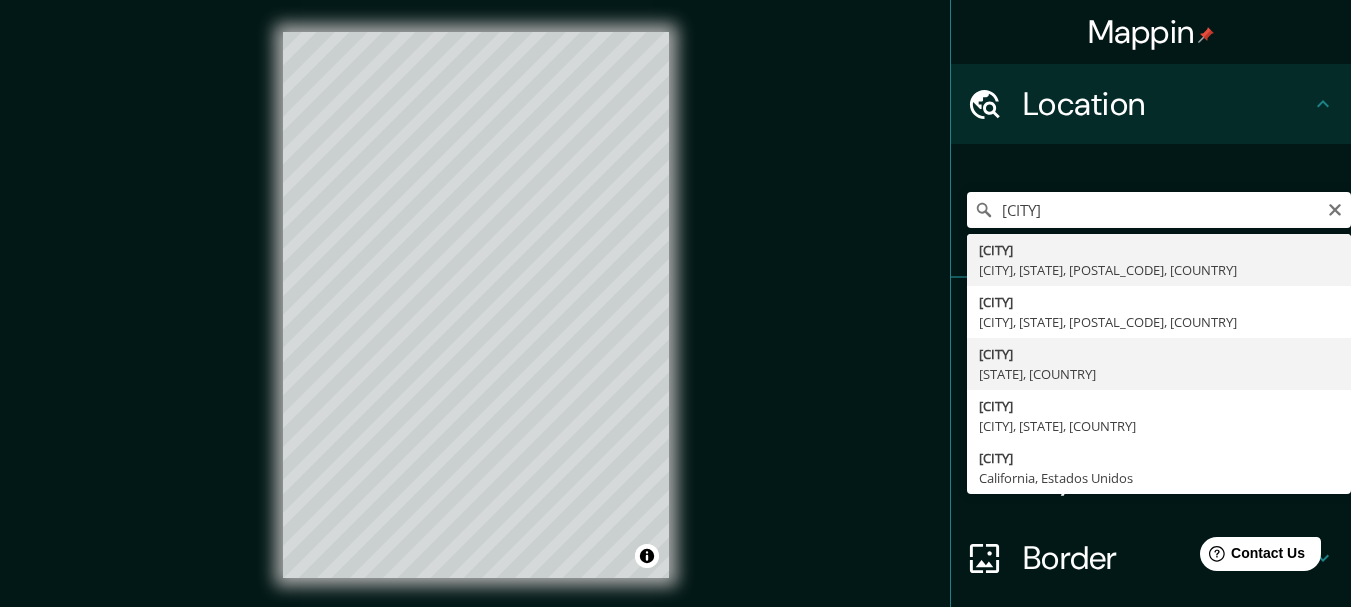 type on "[CITY], [STATE], [COUNTRY]" 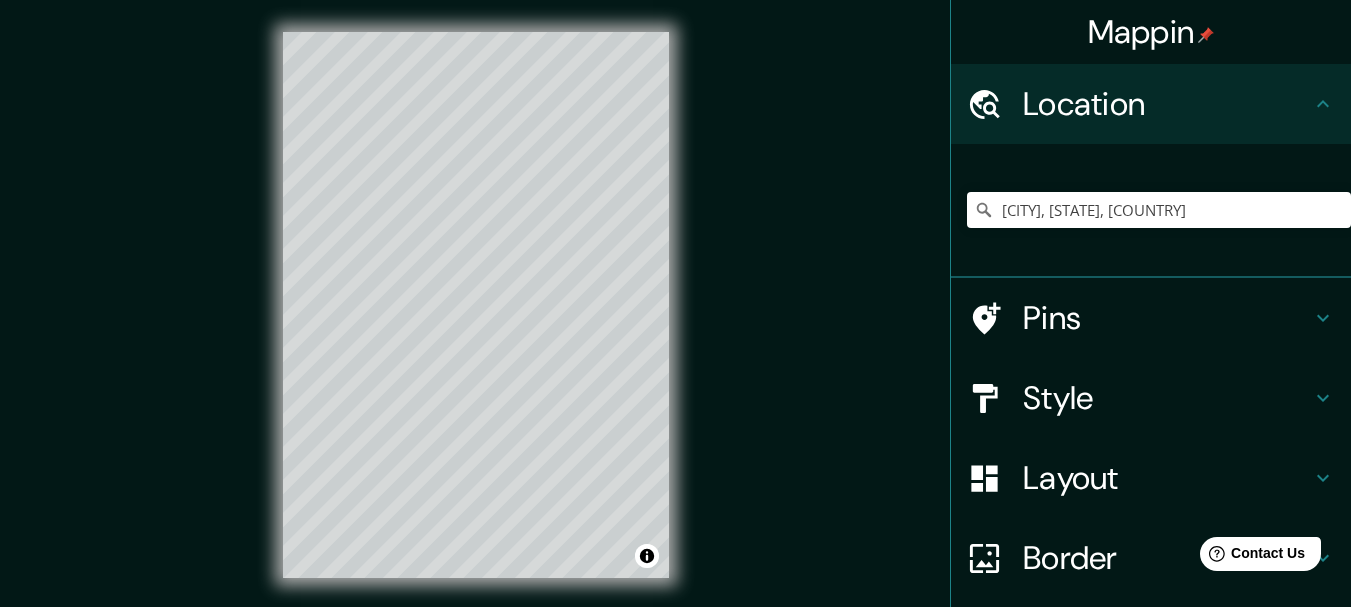 click on "Mappin Location [CITY], [STATE], [COUNTRY] Pins Style Layout Border Choose a border. Hint : you can make layers of the frame opaque to create some cool effects. None Simple Transparent Fancy Primary text [CITY] Secondary text [STATE] Subtitle Add frame layer Size A4 single Create your map © Mapbox © OpenStreetMap Improve this map Any problems, suggestions, or concerns please email help@mappin.pro . . ." at bounding box center (675, 303) 